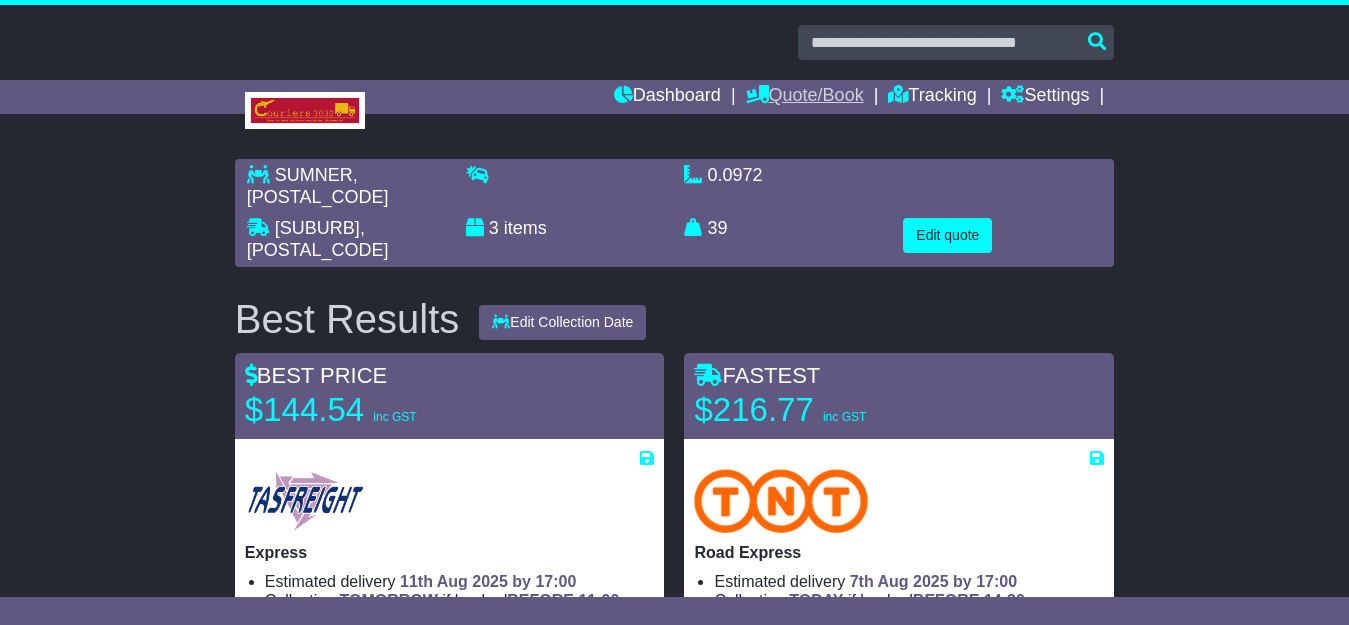scroll, scrollTop: 0, scrollLeft: 0, axis: both 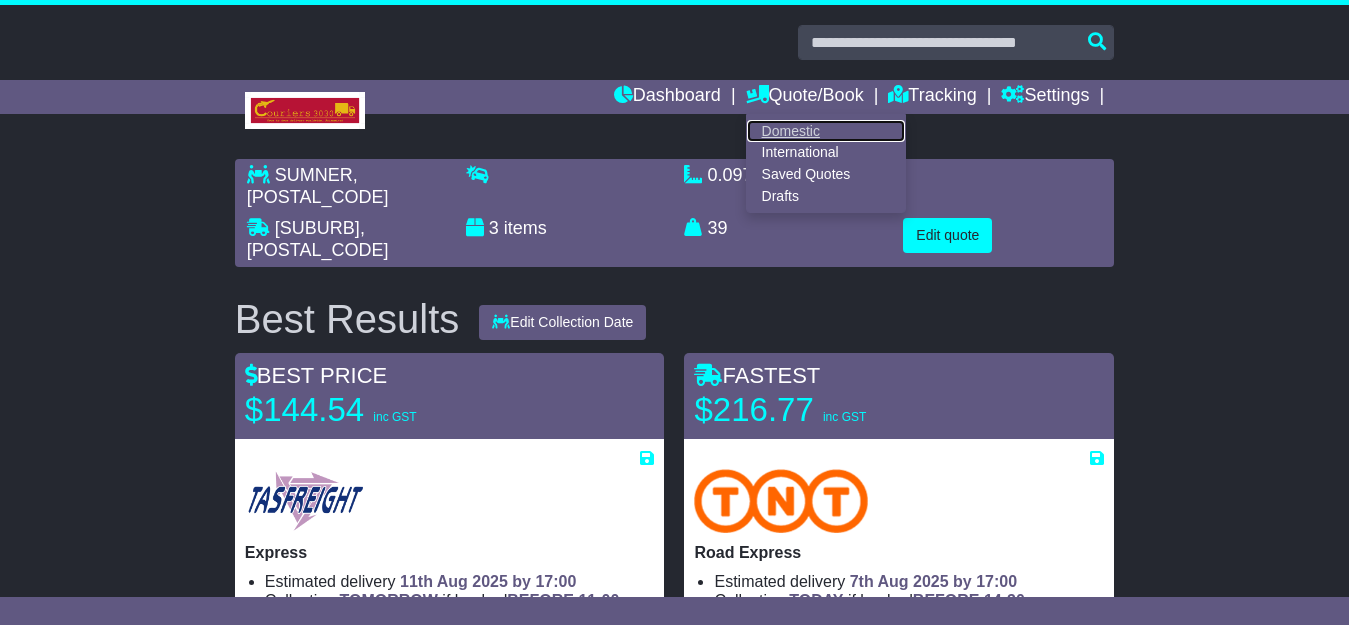 click on "Domestic" at bounding box center (826, 131) 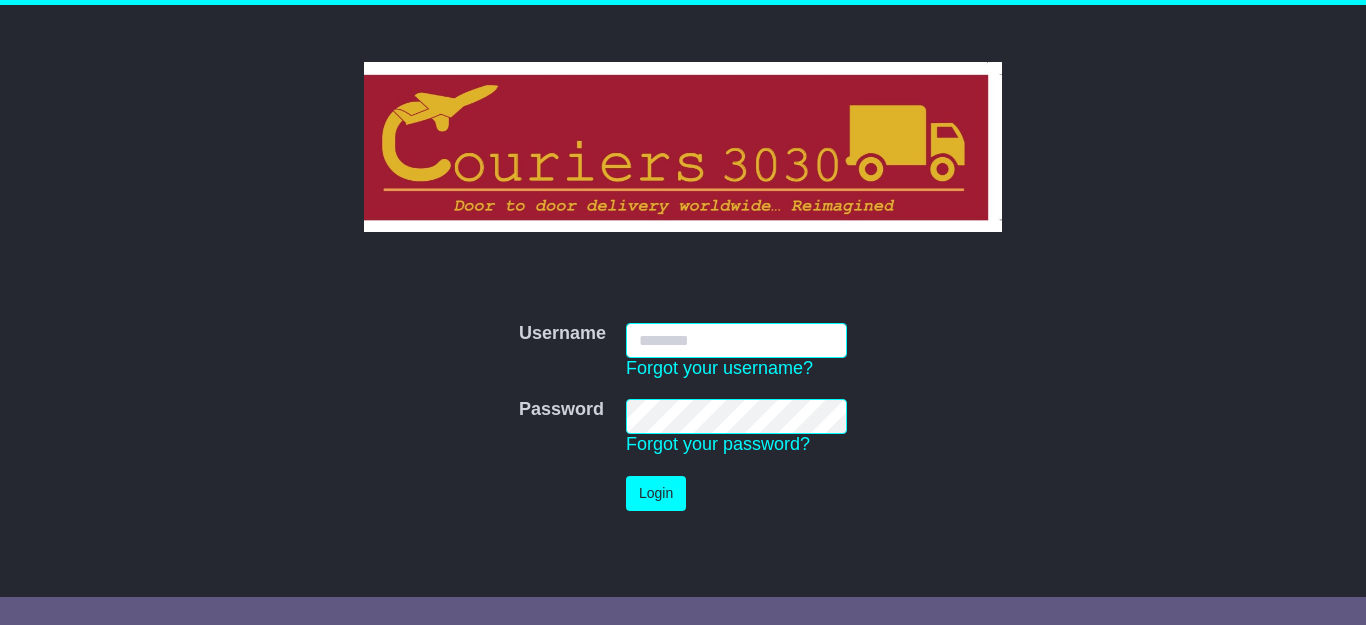 scroll, scrollTop: 0, scrollLeft: 0, axis: both 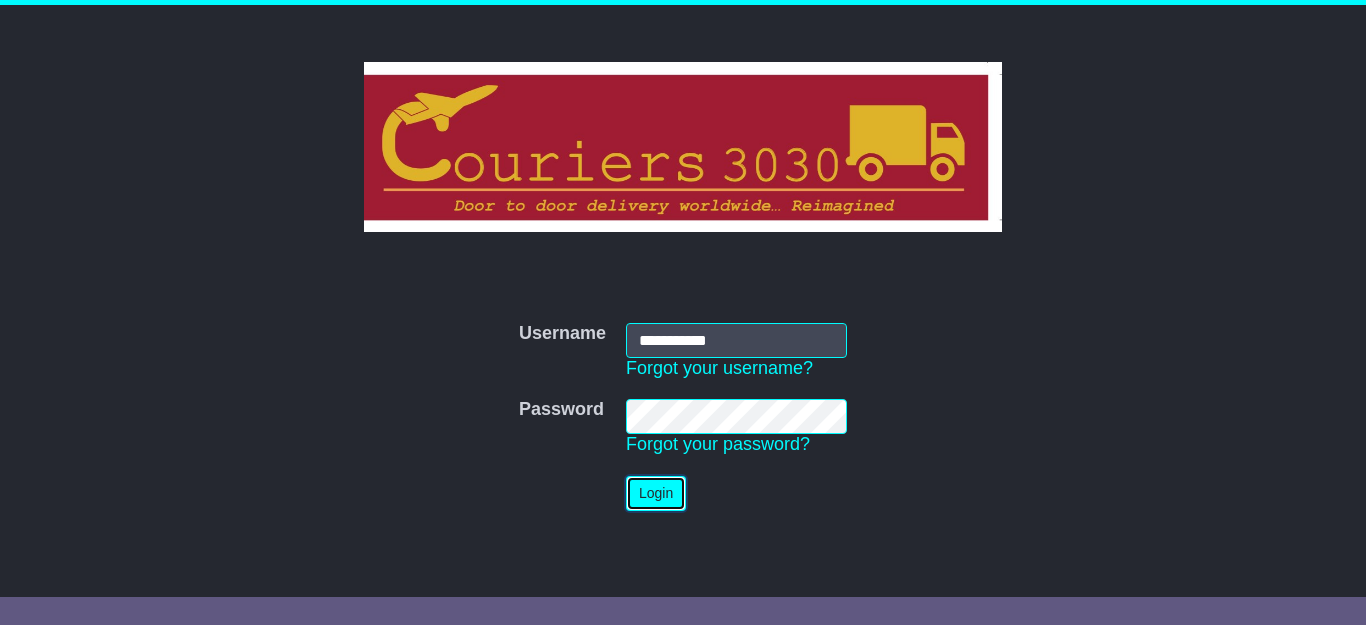 type 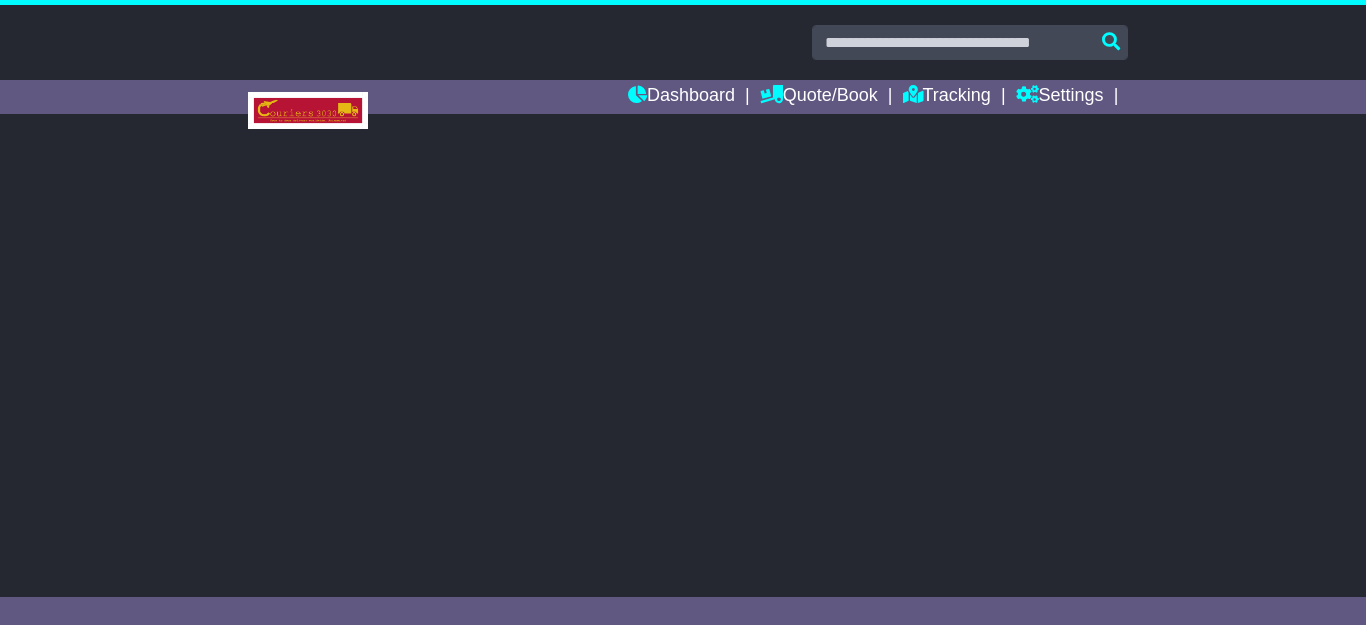 scroll, scrollTop: 0, scrollLeft: 0, axis: both 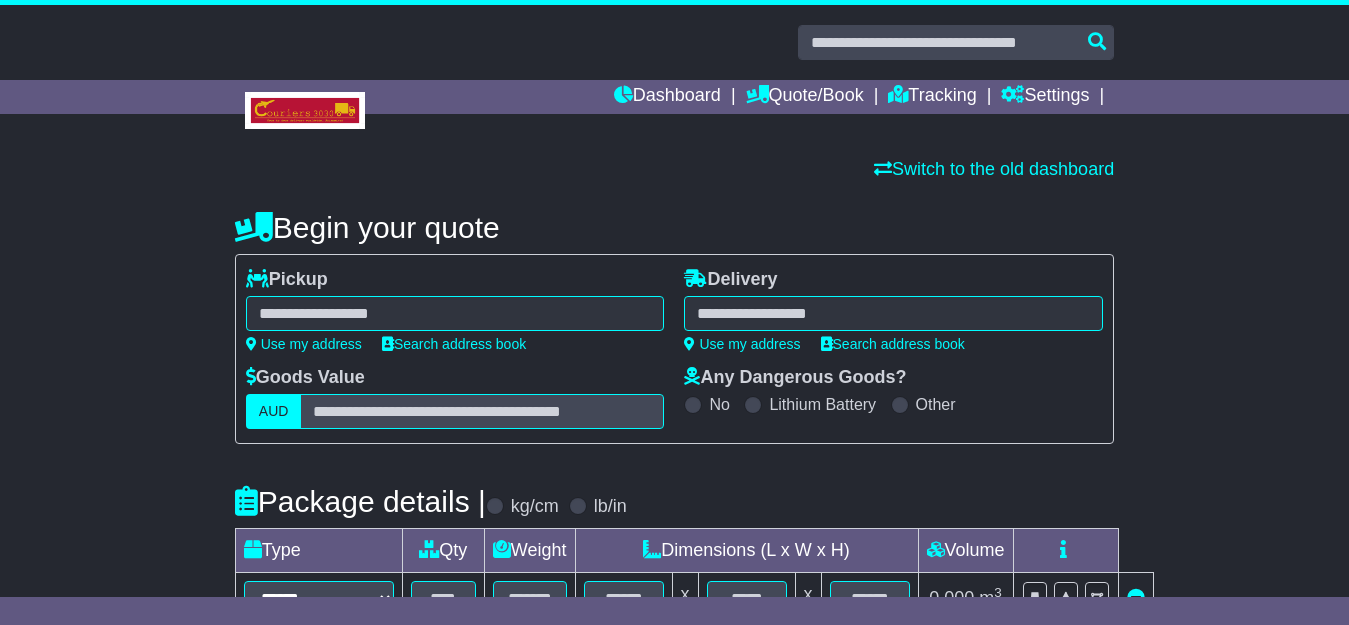 click at bounding box center [455, 313] 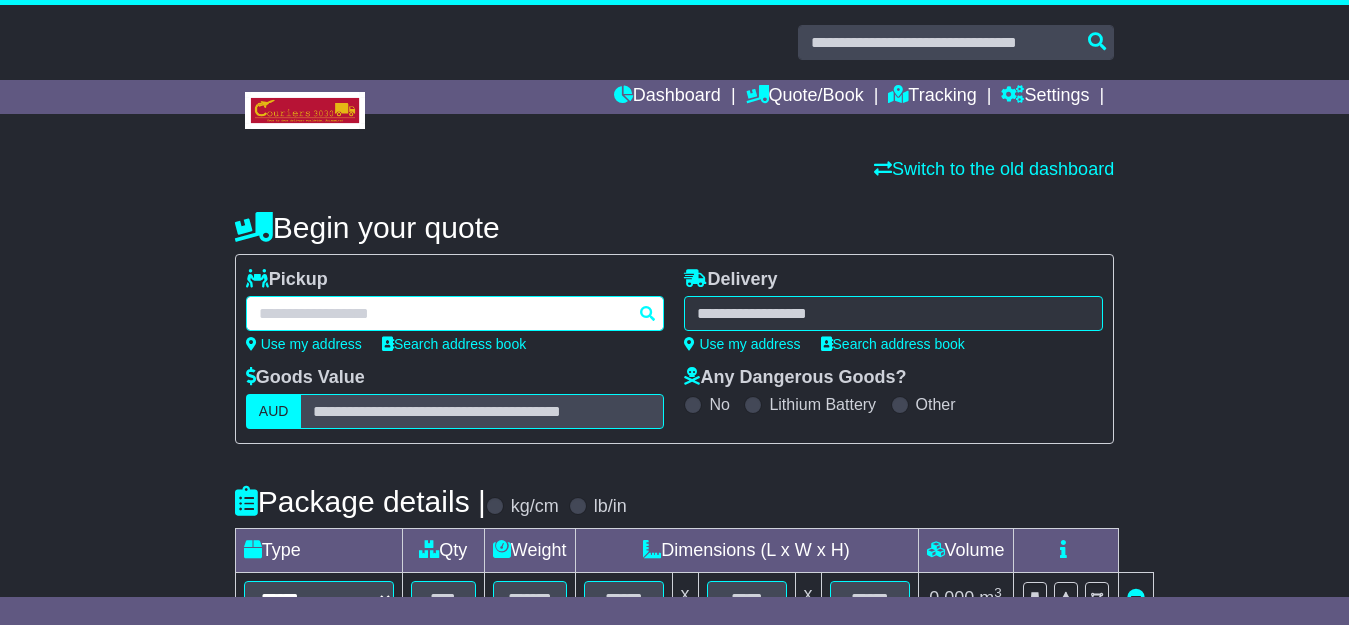 paste on "*******" 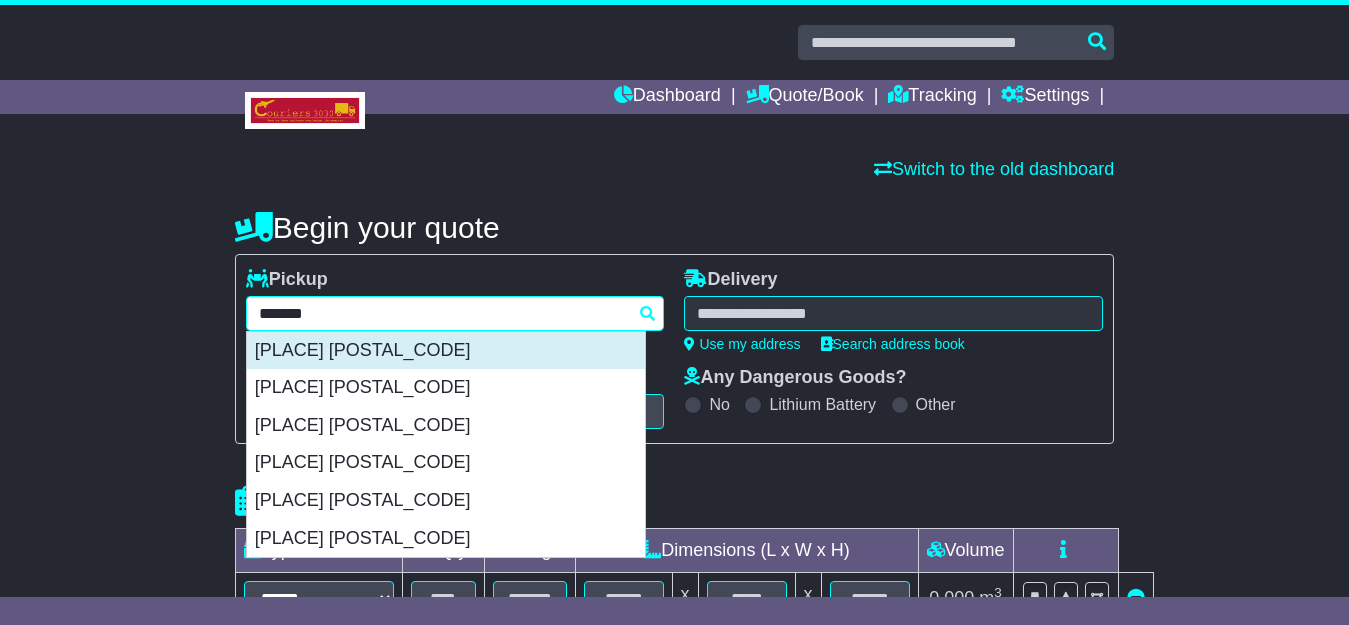 click on "WINDSOR 2756" at bounding box center (446, 351) 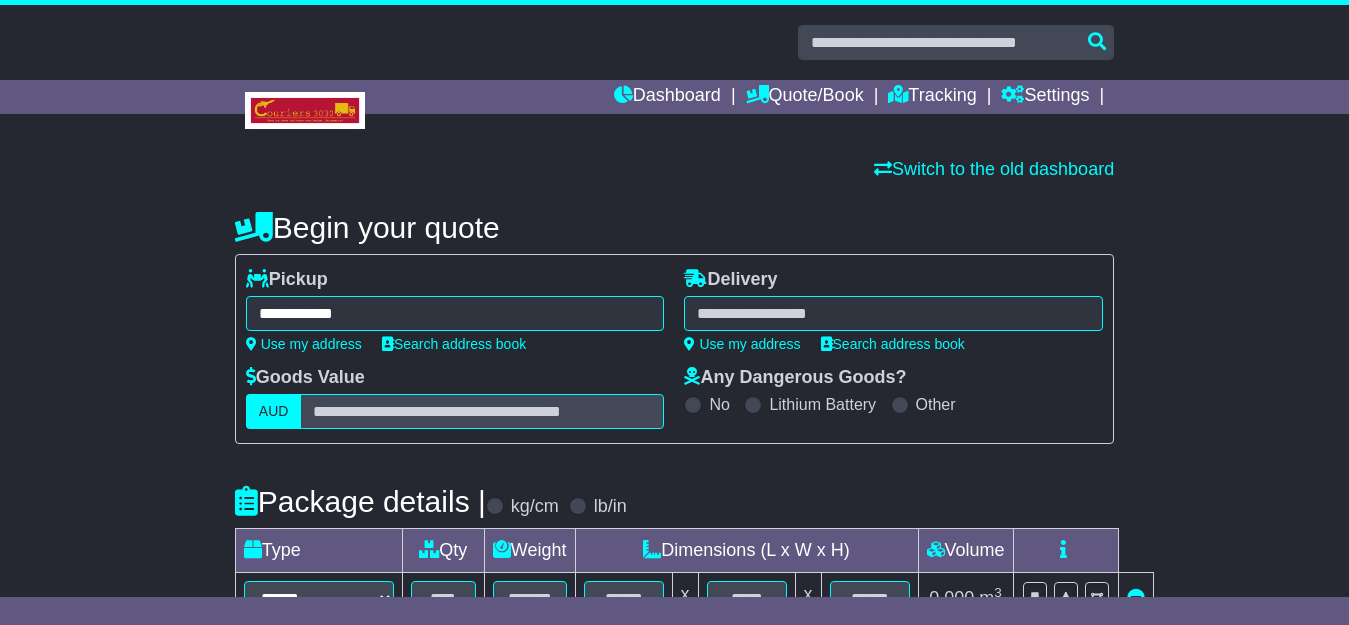 type on "**********" 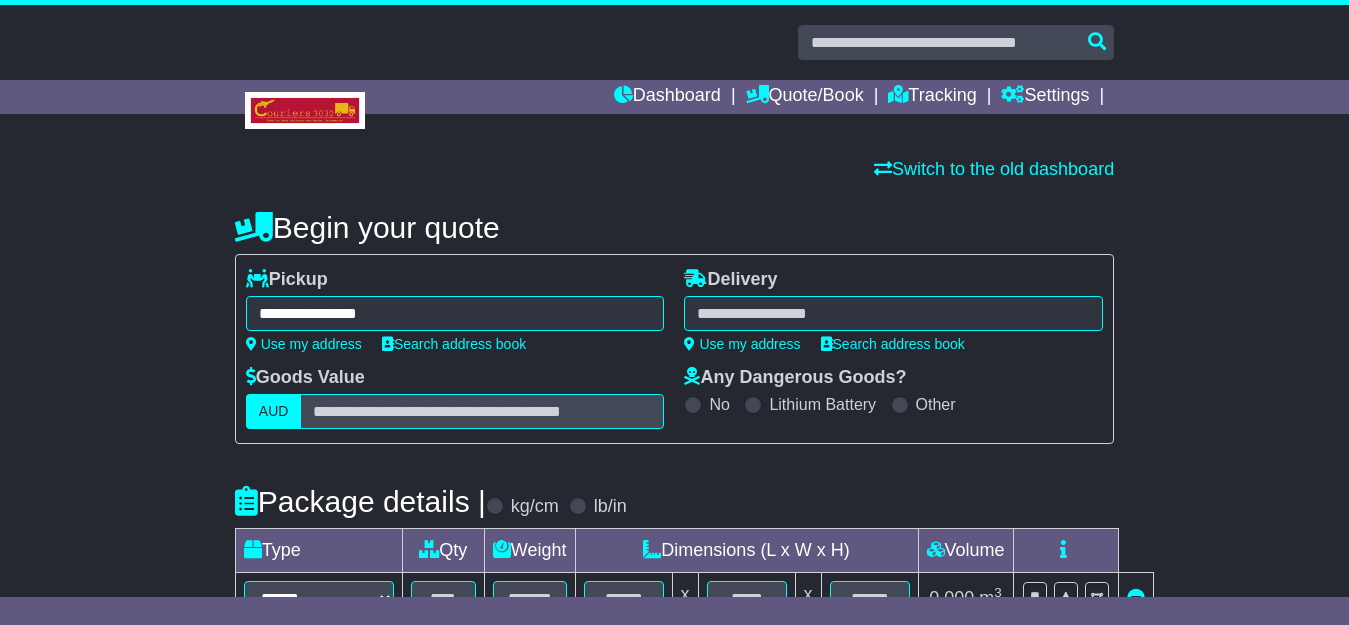 click at bounding box center (893, 313) 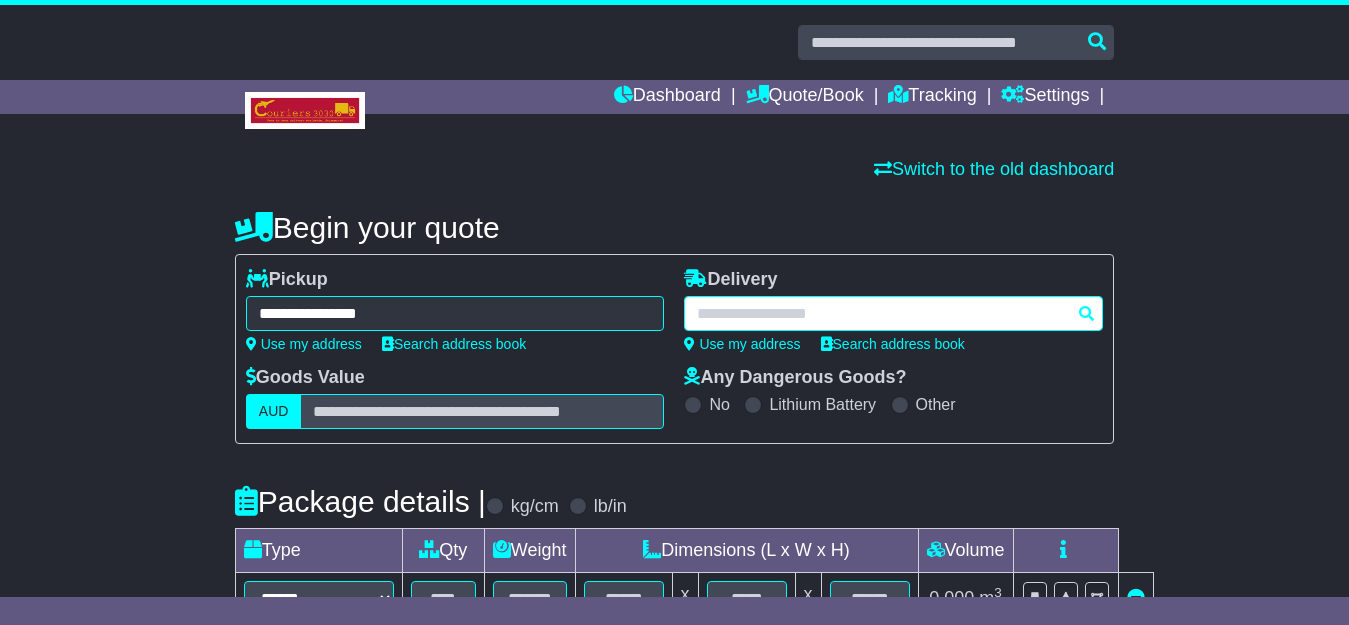 click at bounding box center (893, 313) 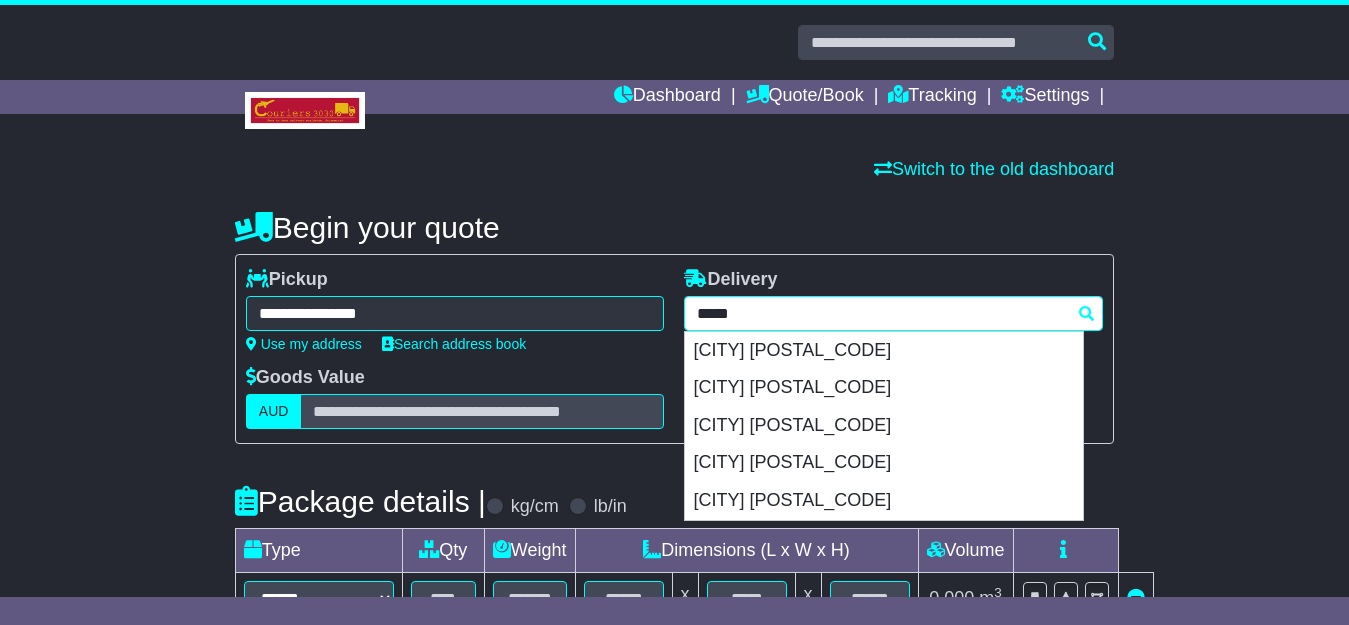 click on "***** DUBBO DUBBO 2830 DUBBO DC 2830 DUBBO EAST 2830 DUBBO GROVE 2830 DUBBO WEST 2830" at bounding box center (893, 313) 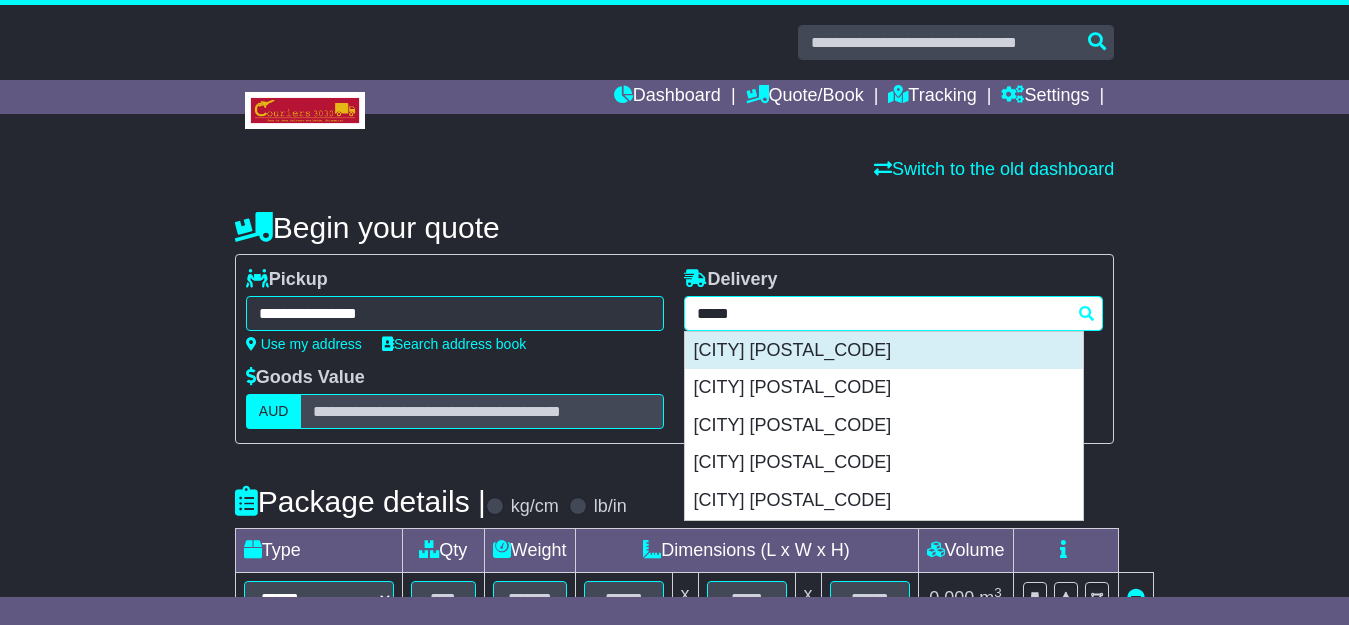 click on "DUBBO 2830" at bounding box center (884, 351) 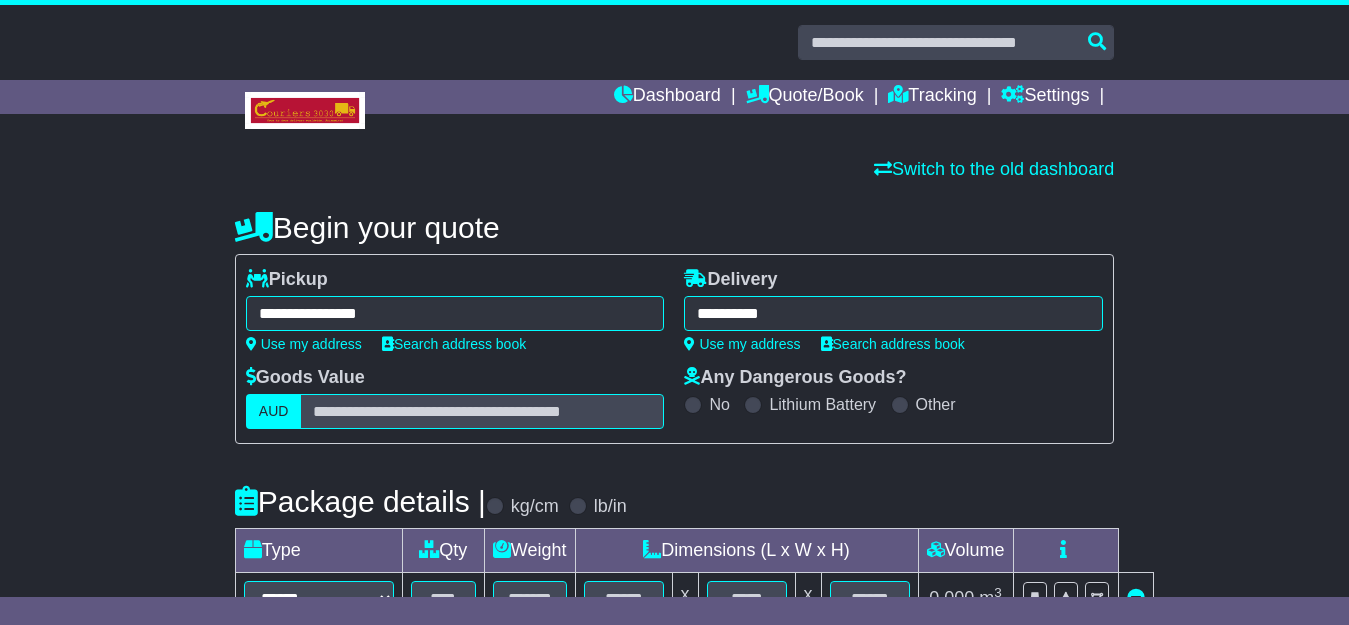 type on "**********" 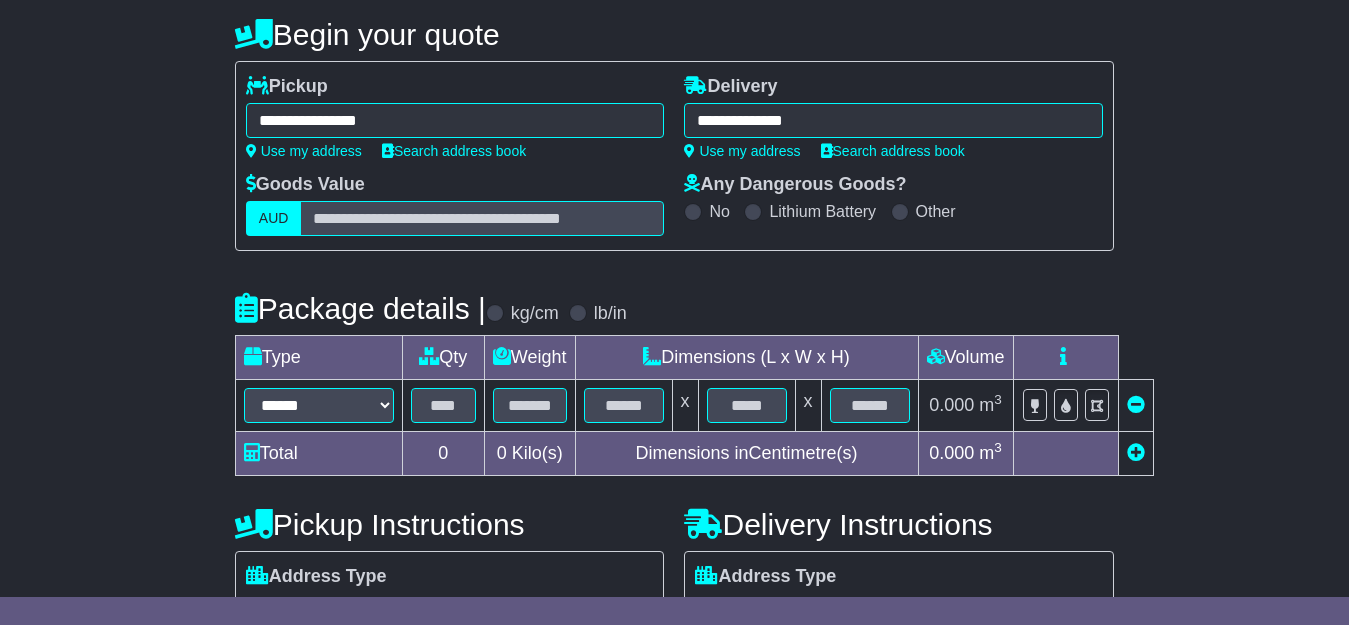 scroll, scrollTop: 196, scrollLeft: 0, axis: vertical 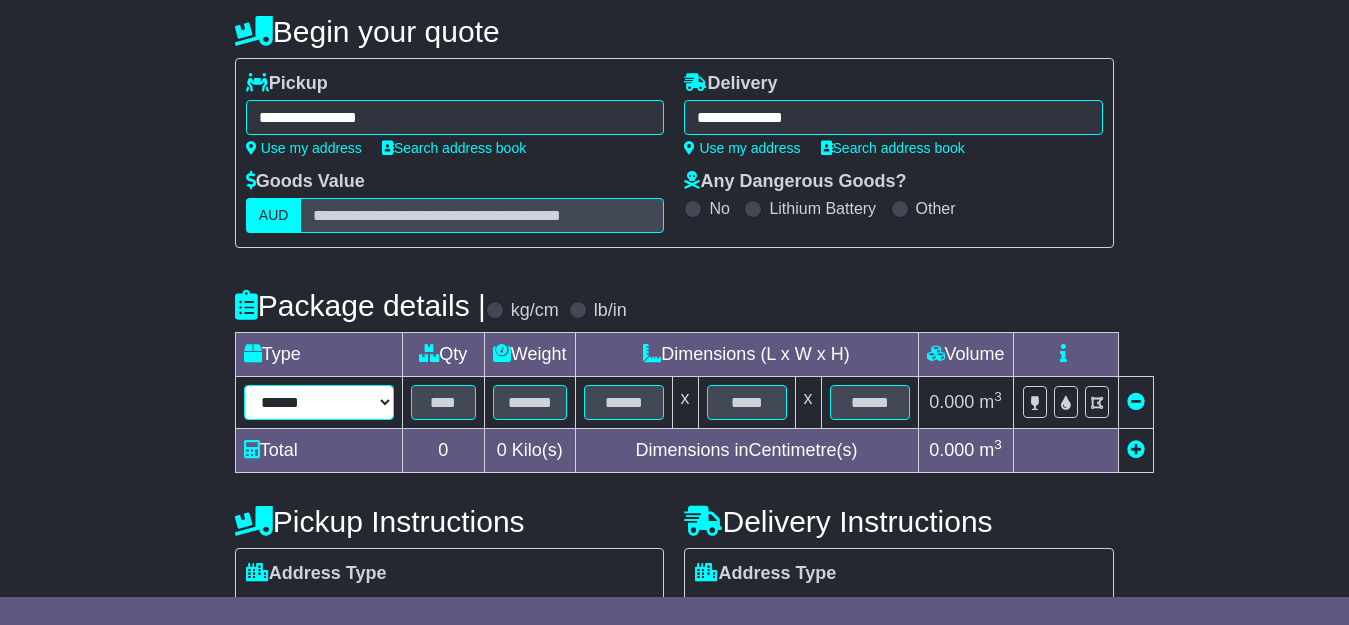 click on "****** ****** *** ******** ***** **** **** ****** *** *******" at bounding box center (319, 402) 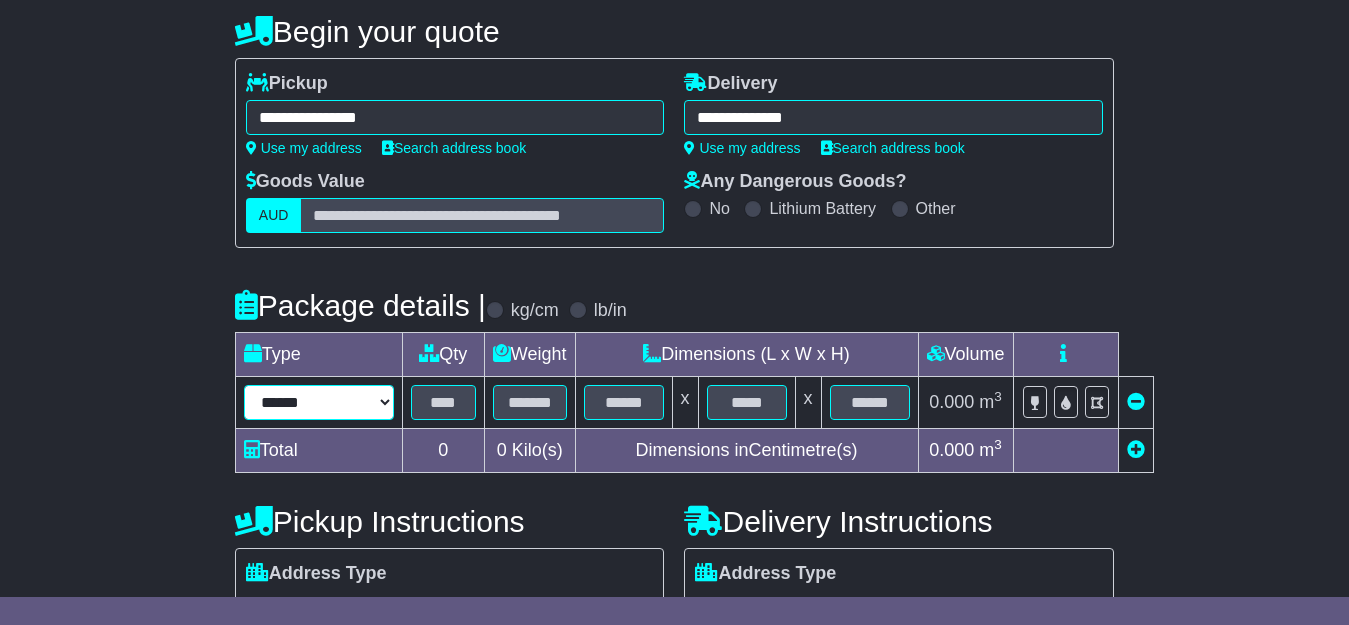 select on "*****" 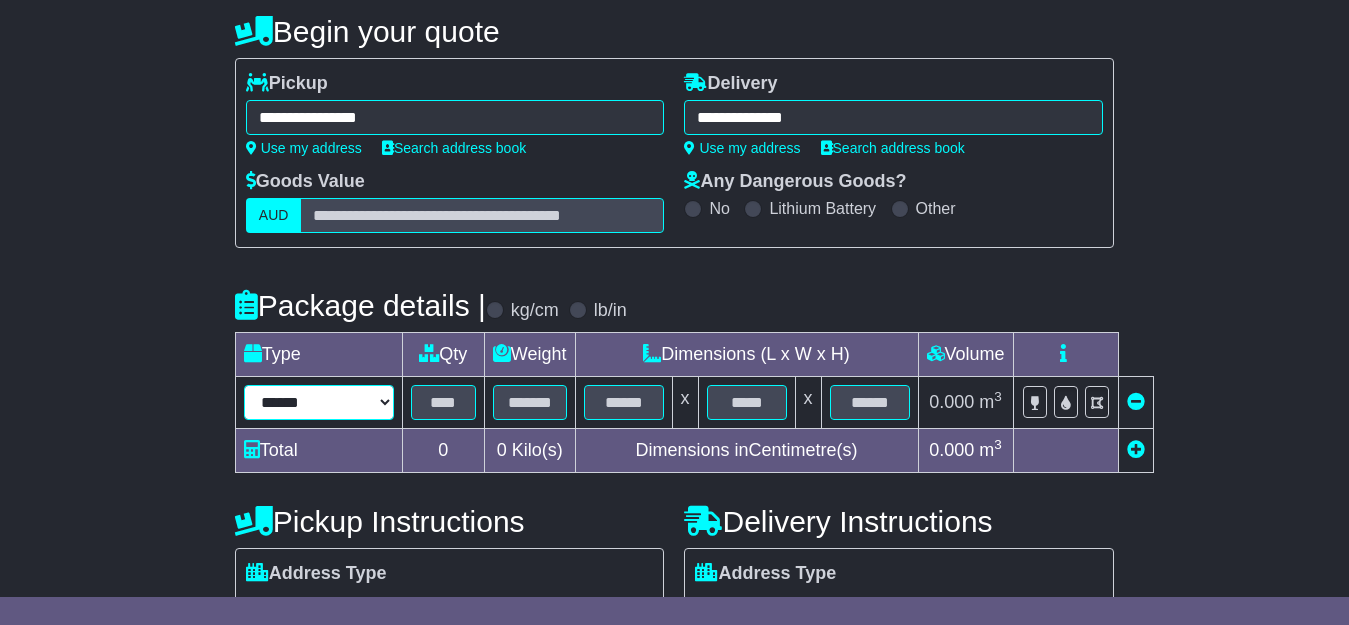 click on "****** ****** *** ******** ***** **** **** ****** *** *******" at bounding box center (319, 402) 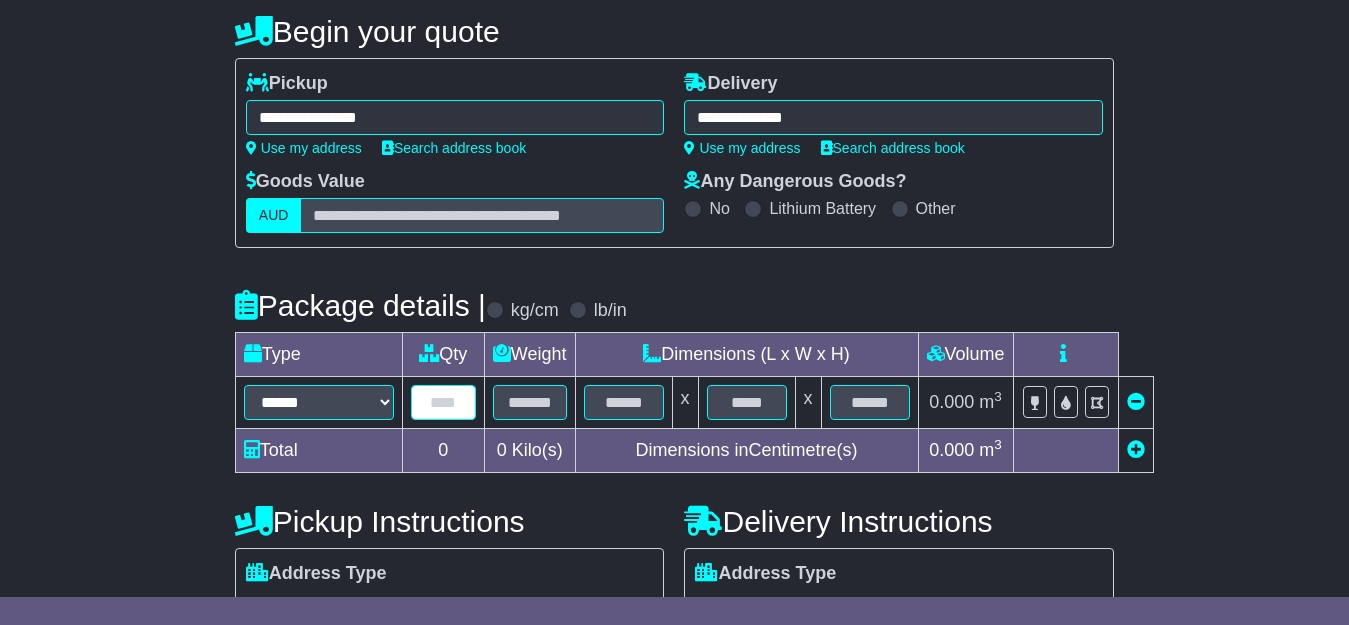 click at bounding box center [443, 402] 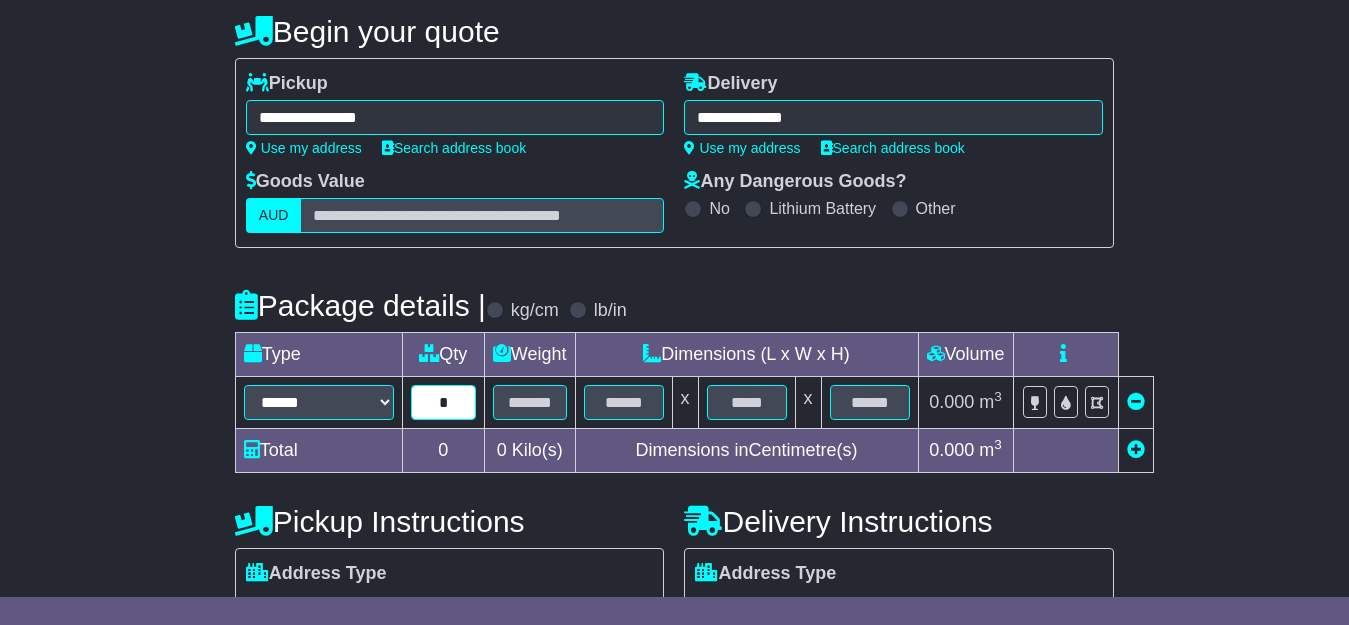 type on "*" 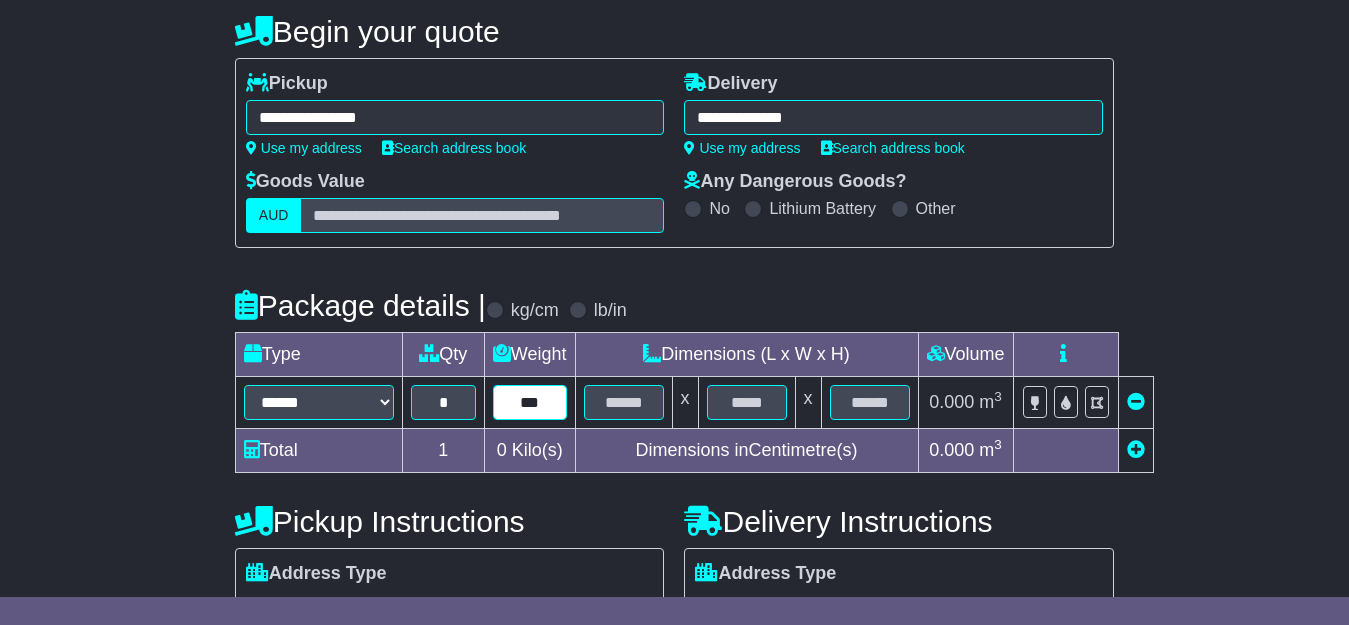 type on "***" 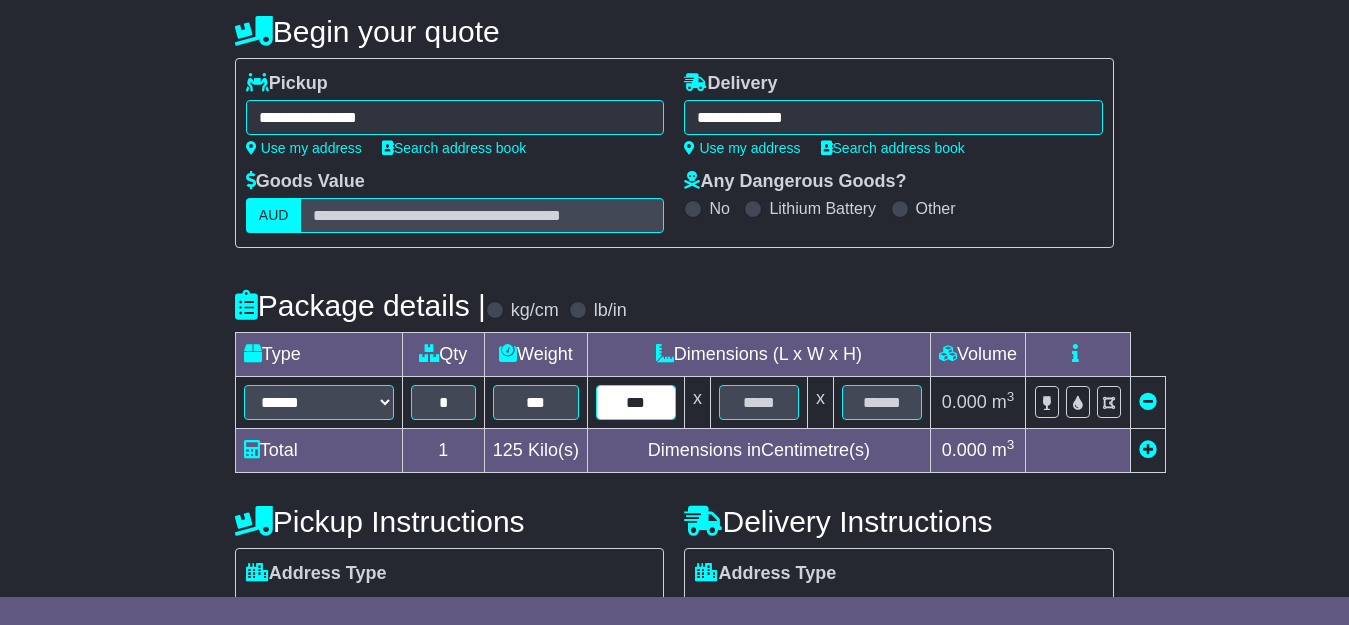 type on "***" 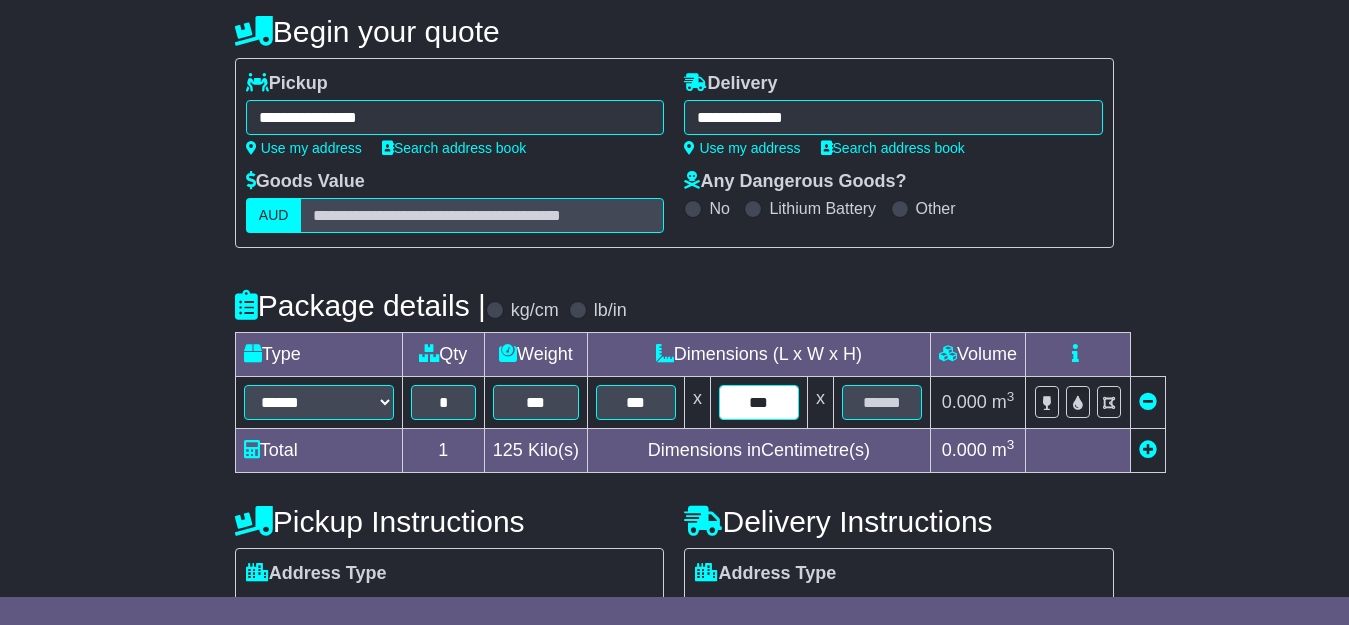 type on "***" 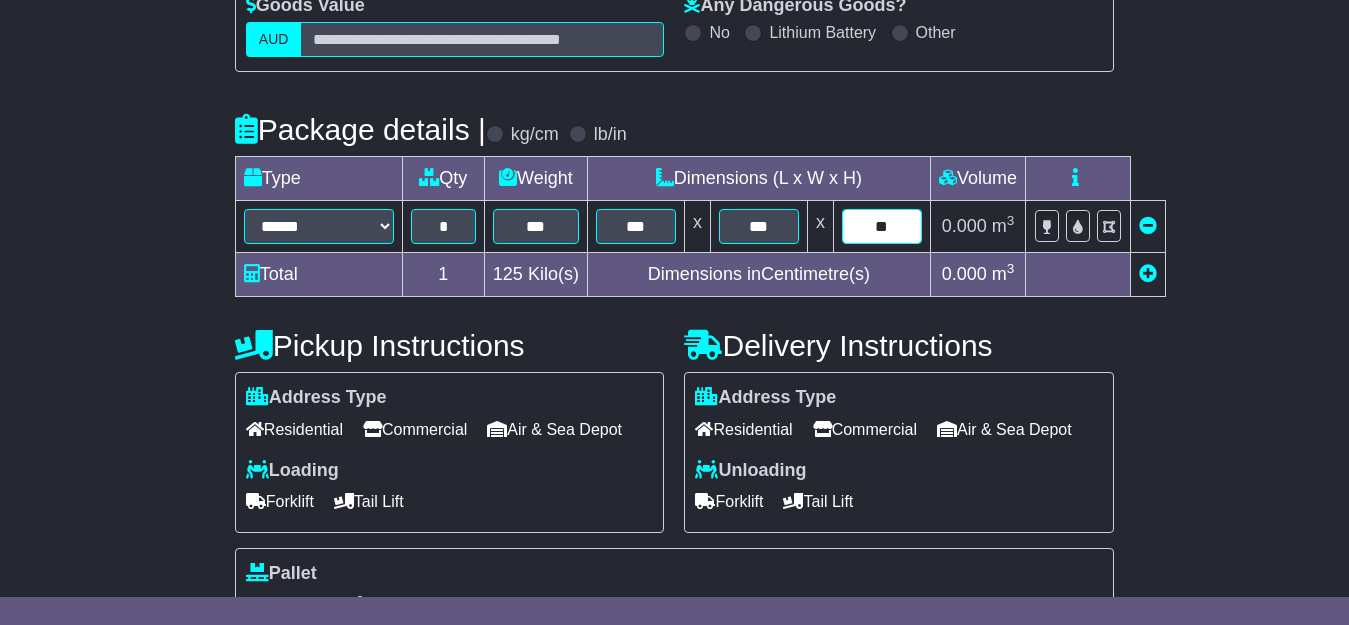 scroll, scrollTop: 393, scrollLeft: 0, axis: vertical 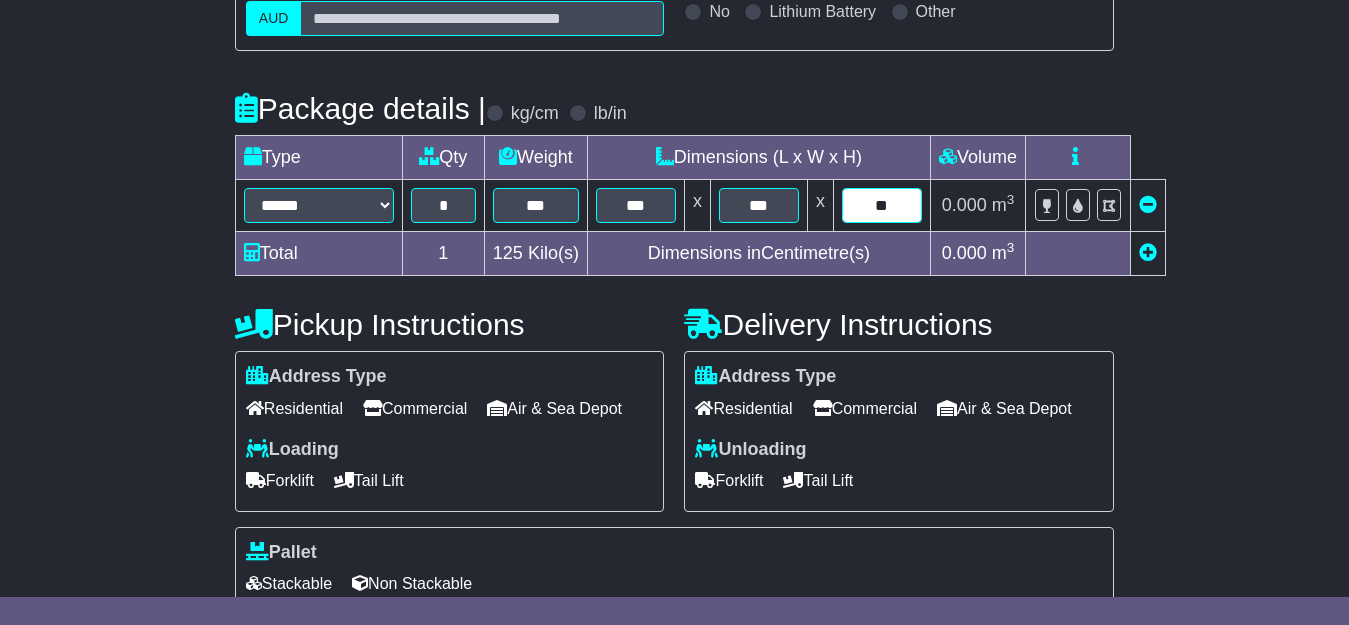 type on "**" 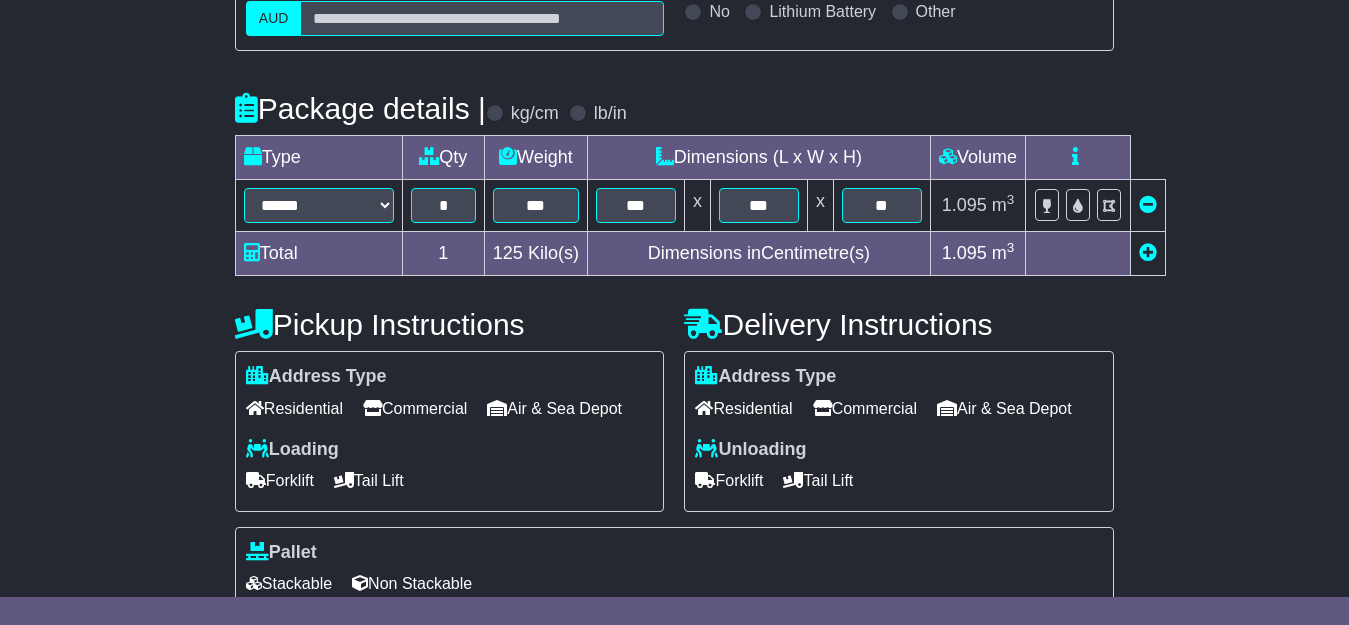 click on "Commercial" at bounding box center (415, 408) 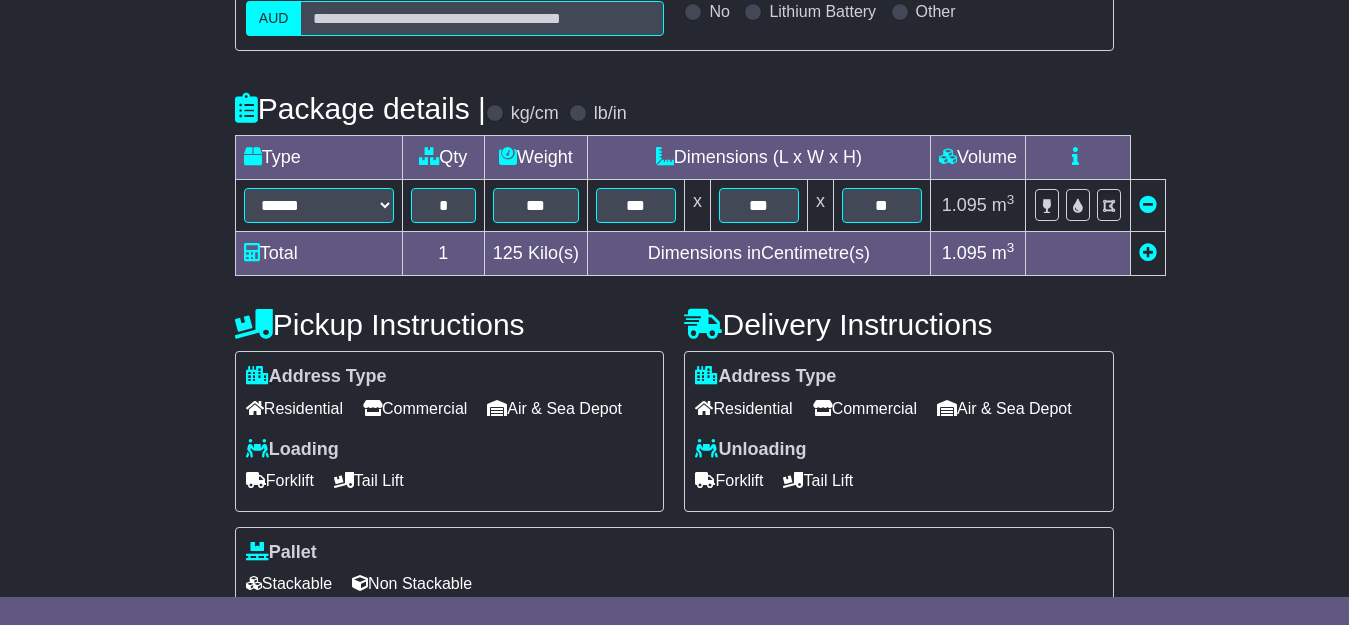click on "Forklift" at bounding box center (280, 480) 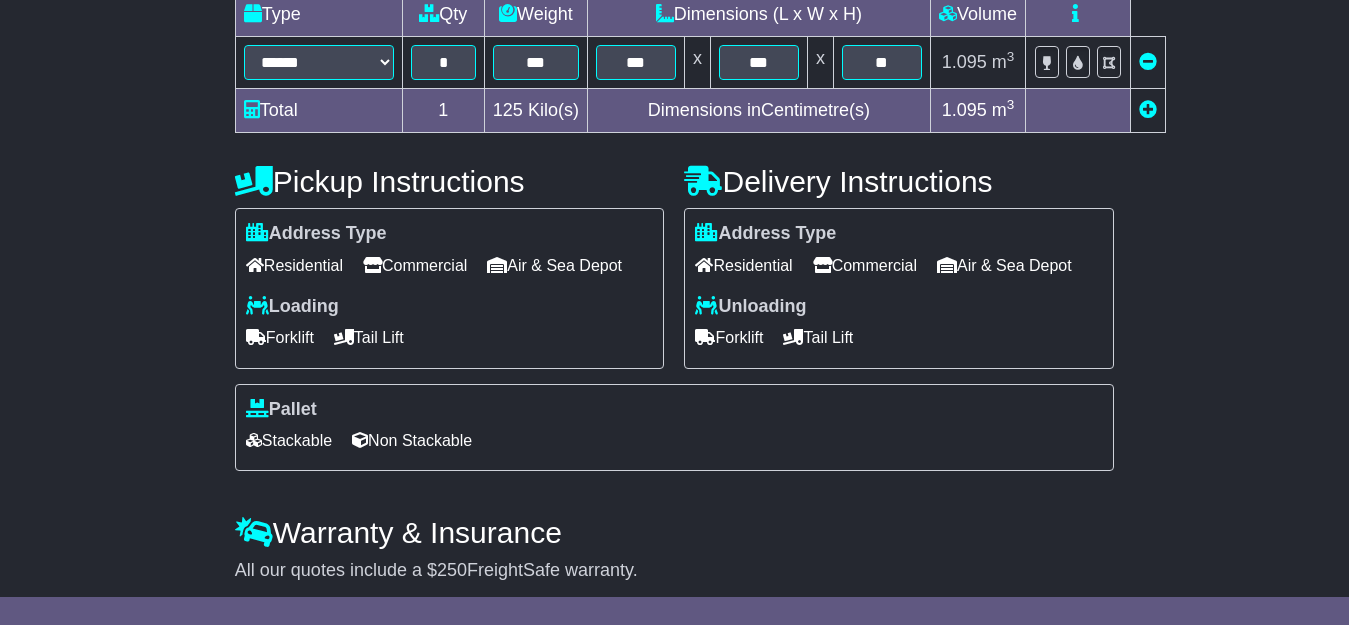 scroll, scrollTop: 577, scrollLeft: 0, axis: vertical 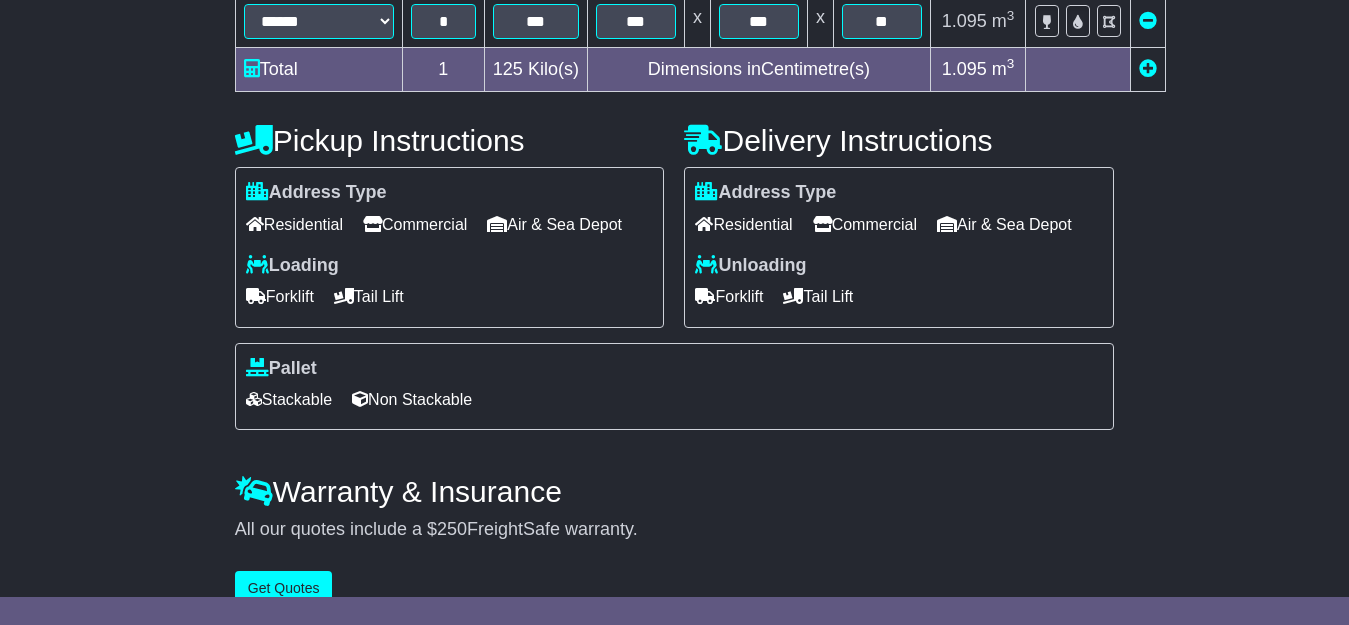 click on "Stackable" at bounding box center (289, 399) 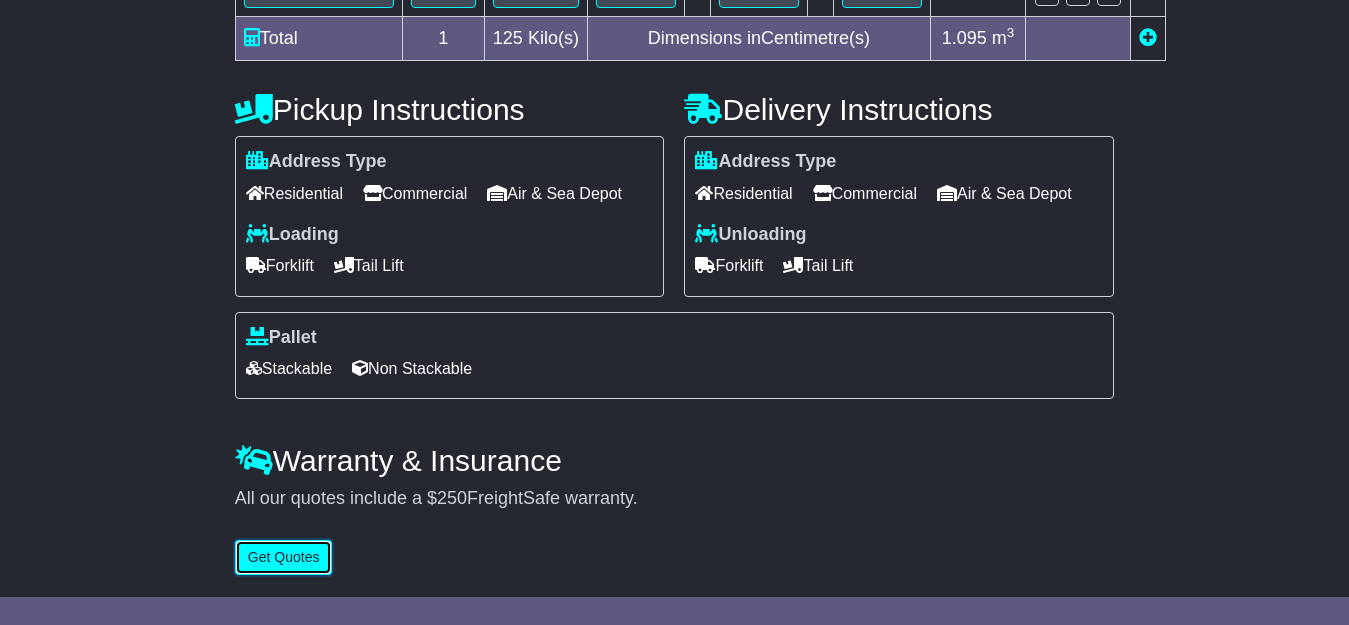 click on "Get Quotes" at bounding box center (284, 557) 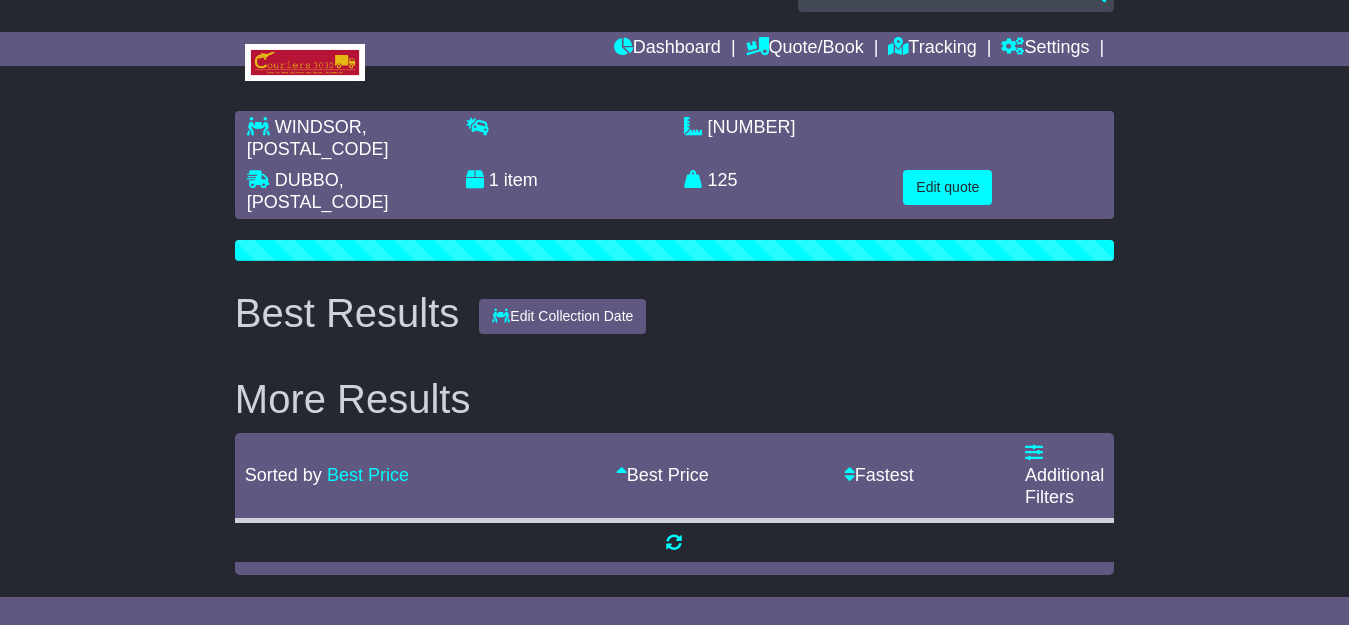 scroll, scrollTop: 0, scrollLeft: 0, axis: both 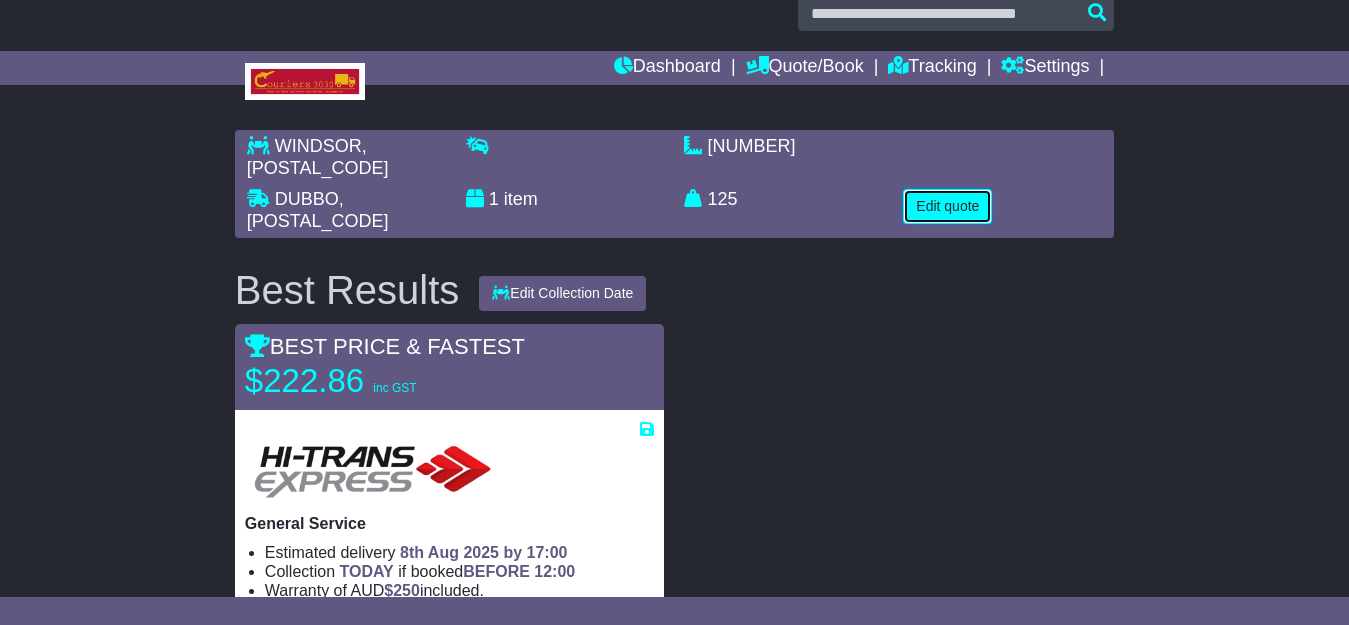 click on "Edit quote" at bounding box center (947, 206) 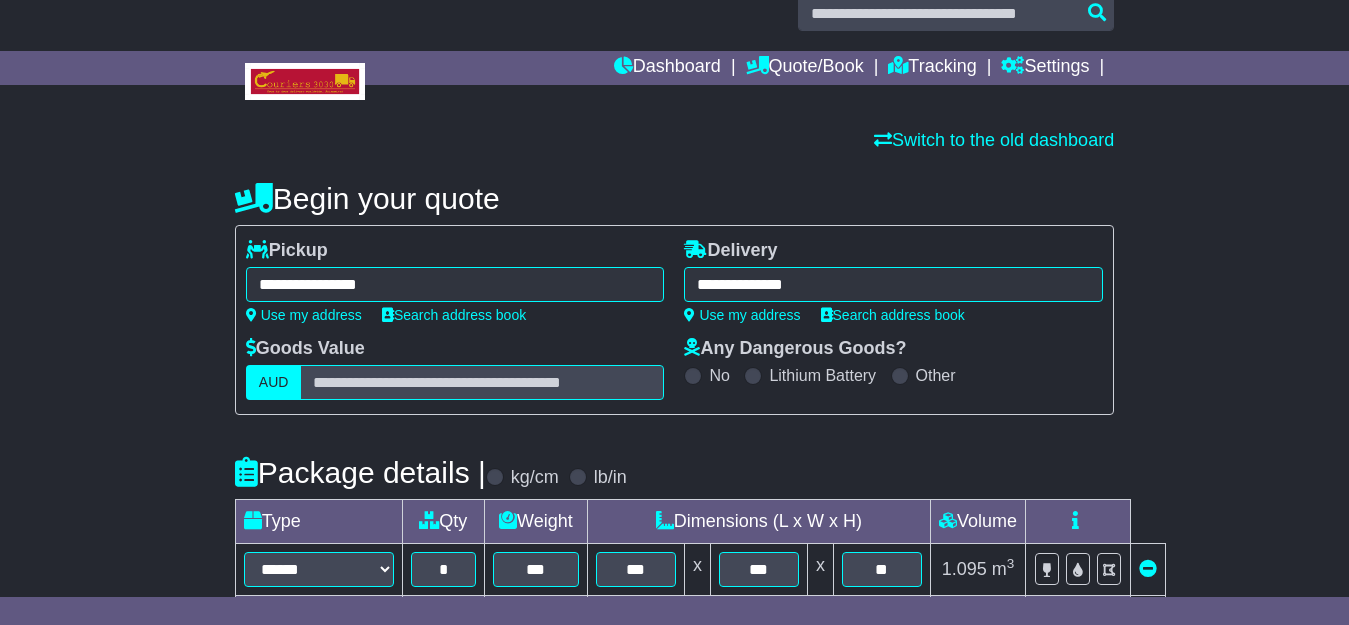 click on "**********" at bounding box center (455, 284) 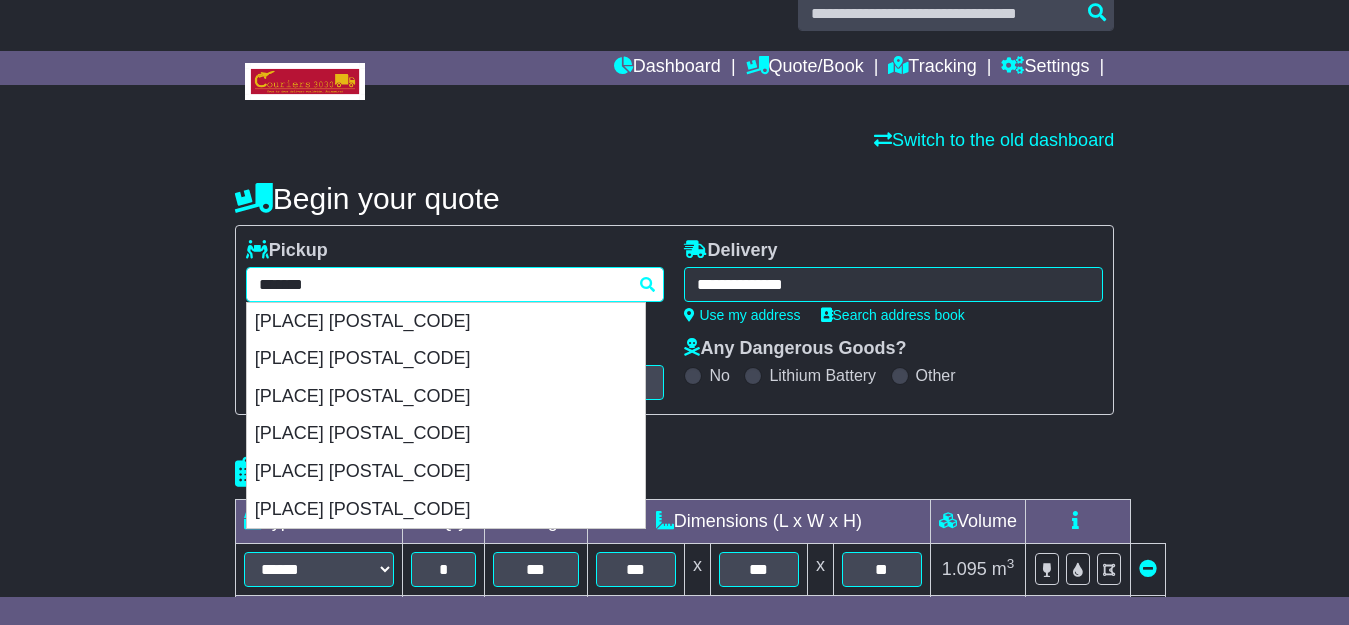 paste on "***" 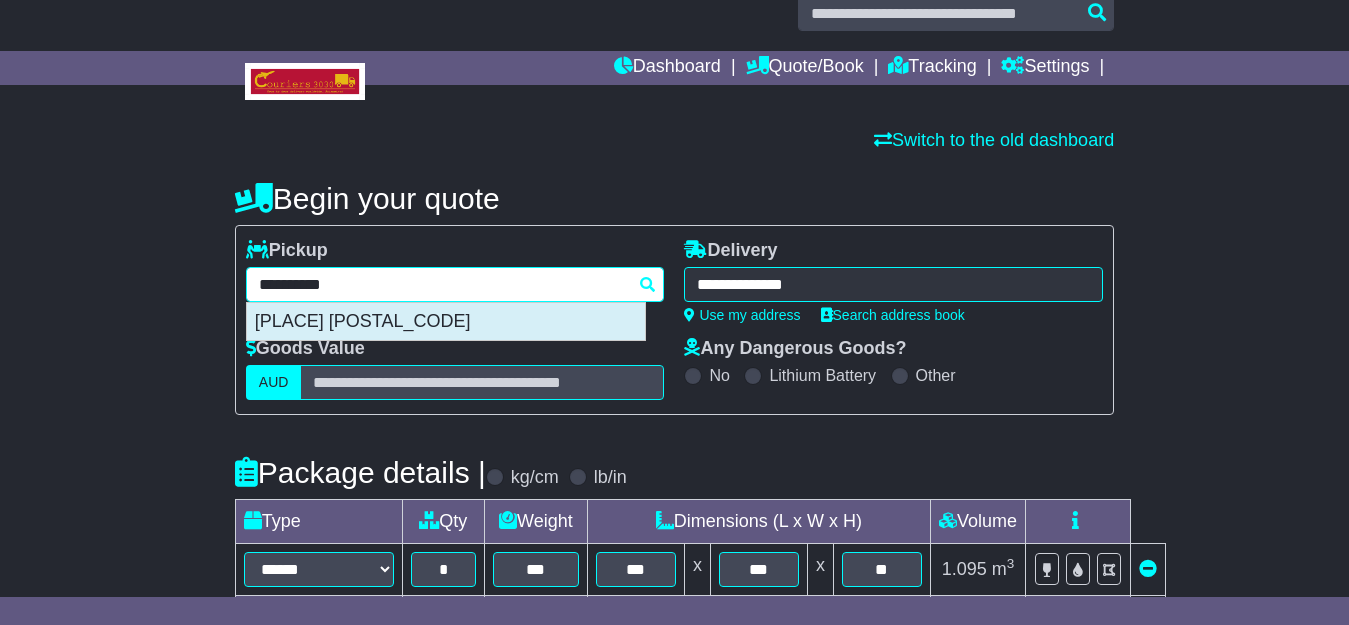 click on "NAVIGATORS 3352" at bounding box center [446, 322] 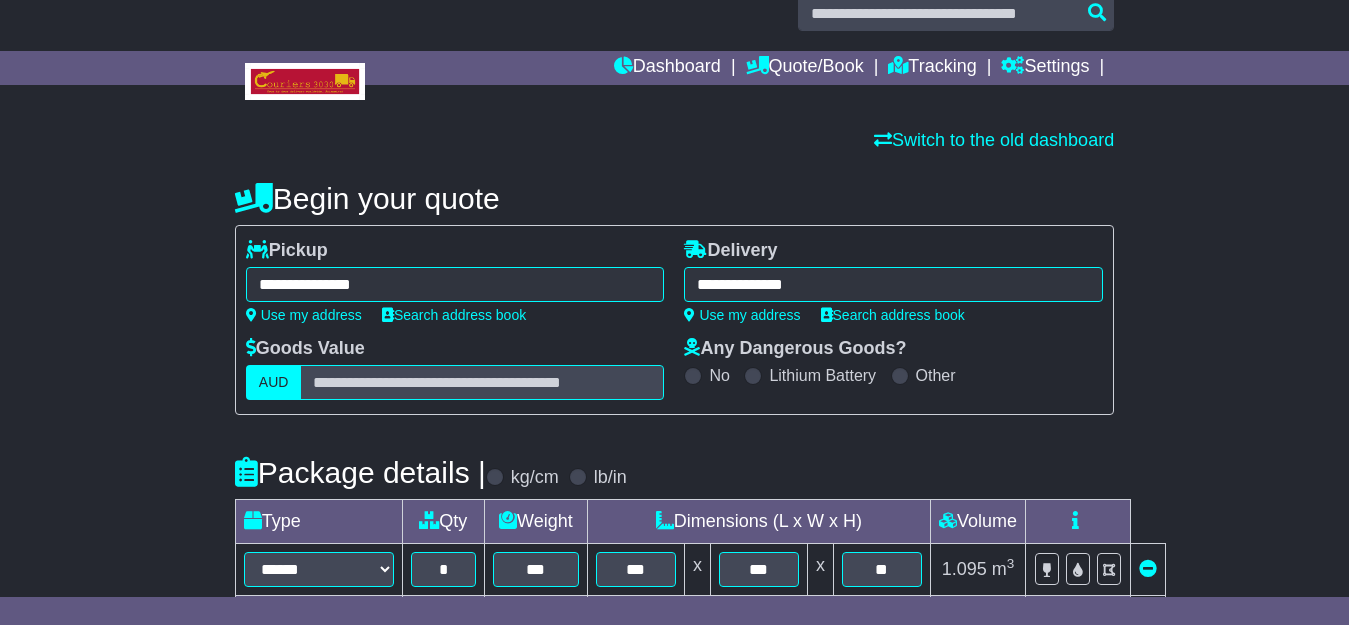 type on "**********" 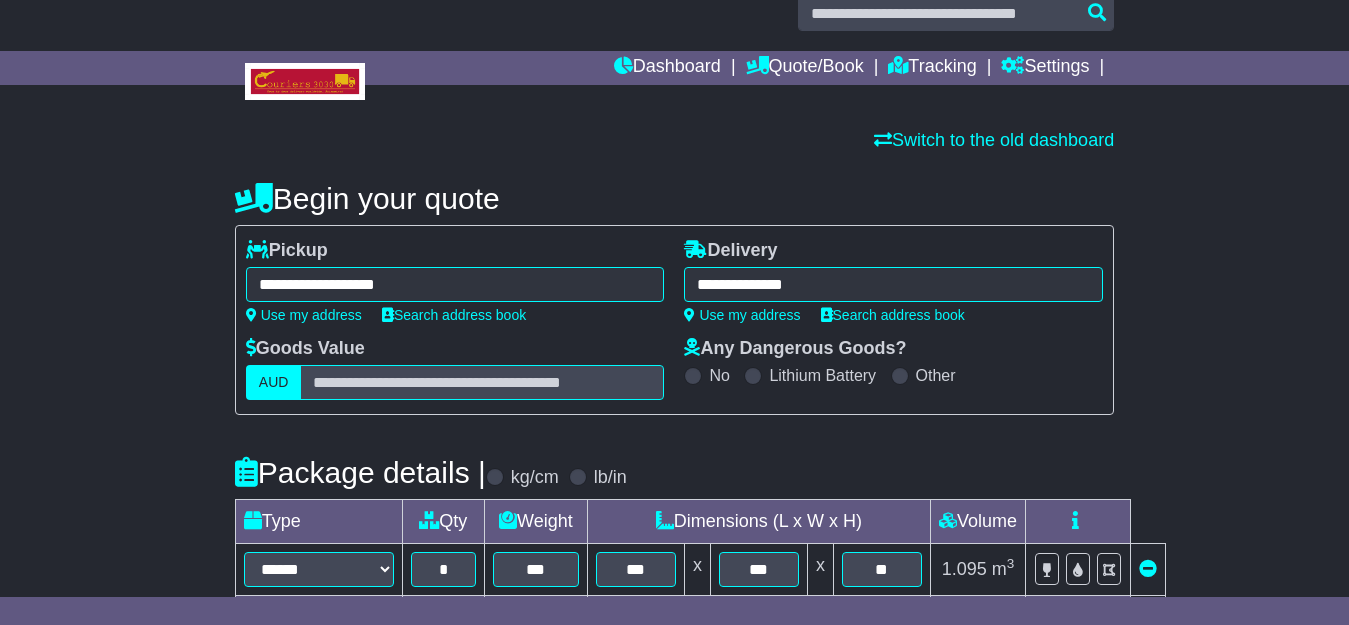 click on "**********" at bounding box center (893, 284) 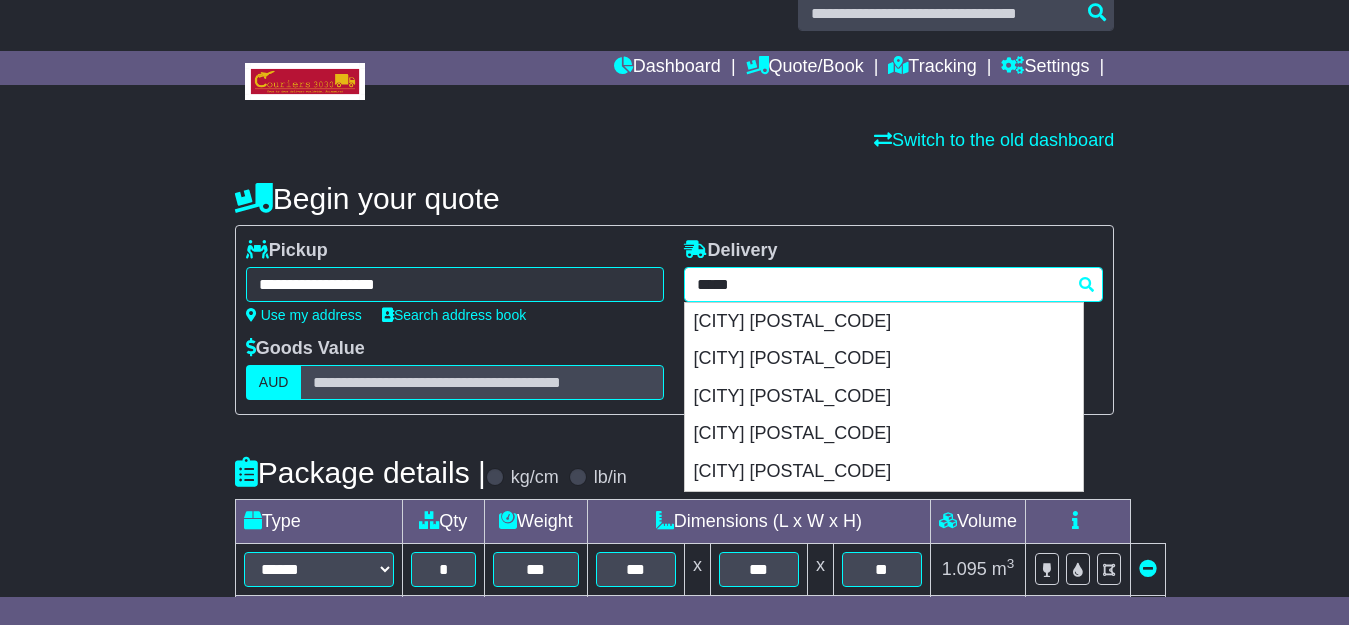 paste on "********" 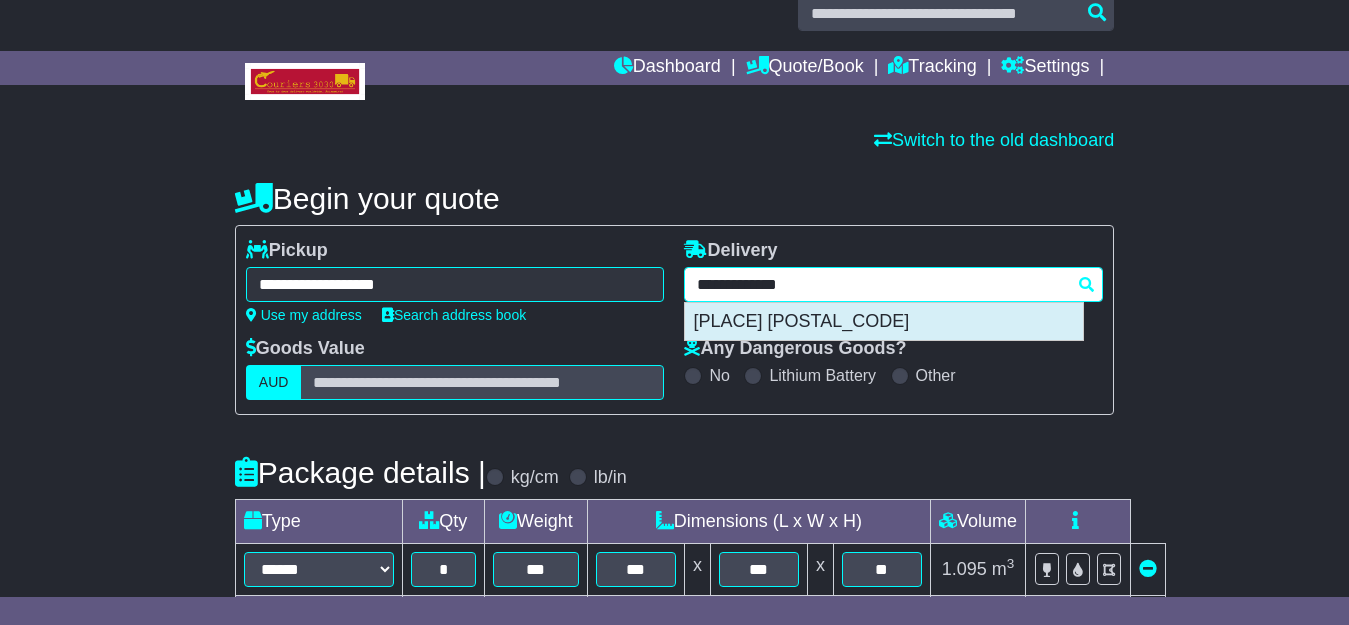 click on "DEVON MEADOWS 3977" at bounding box center [884, 322] 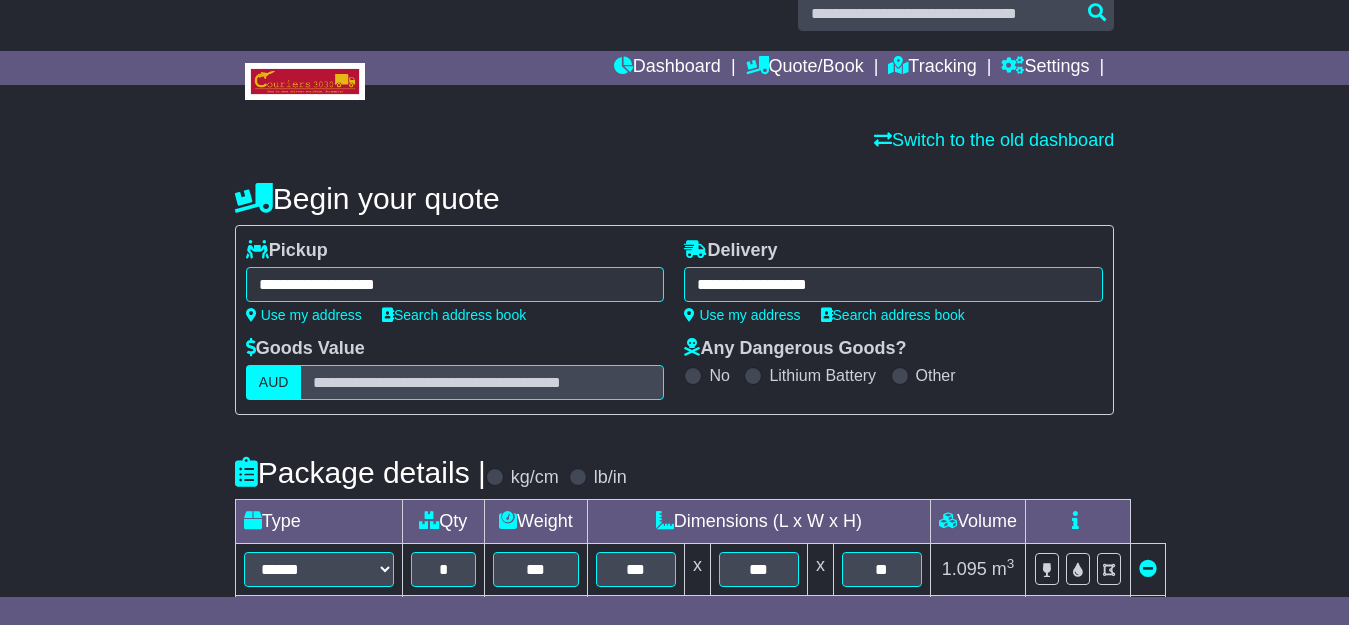 type on "**********" 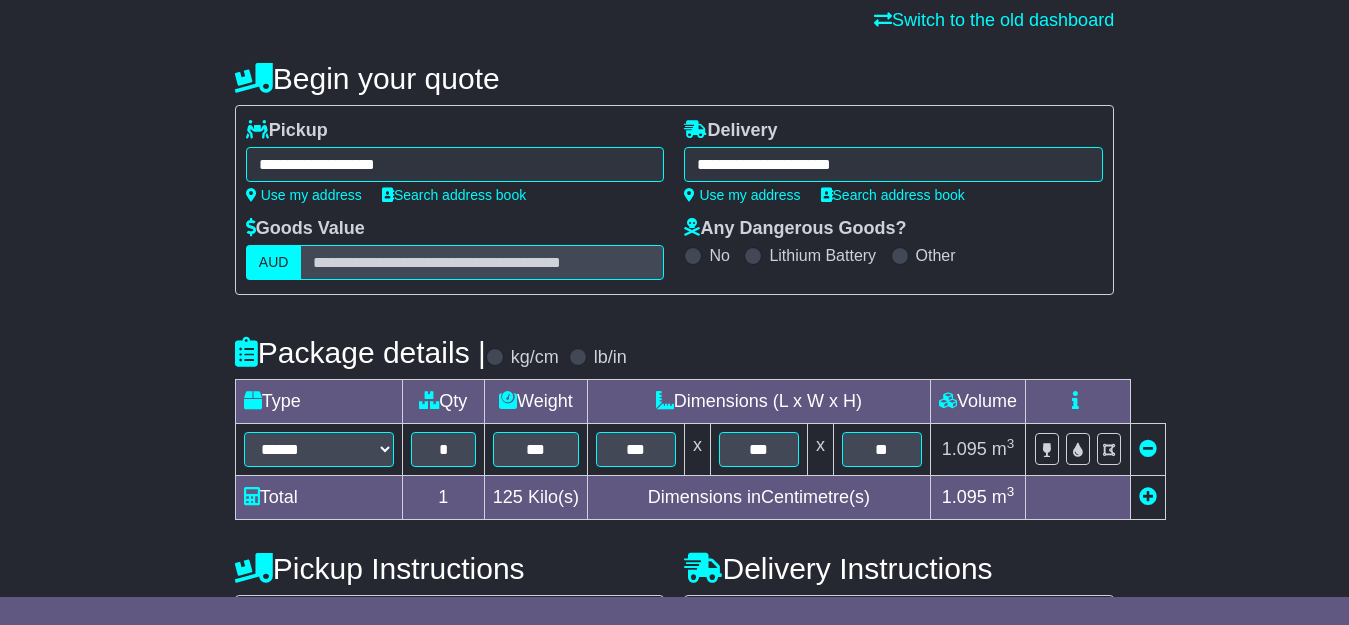 scroll, scrollTop: 212, scrollLeft: 0, axis: vertical 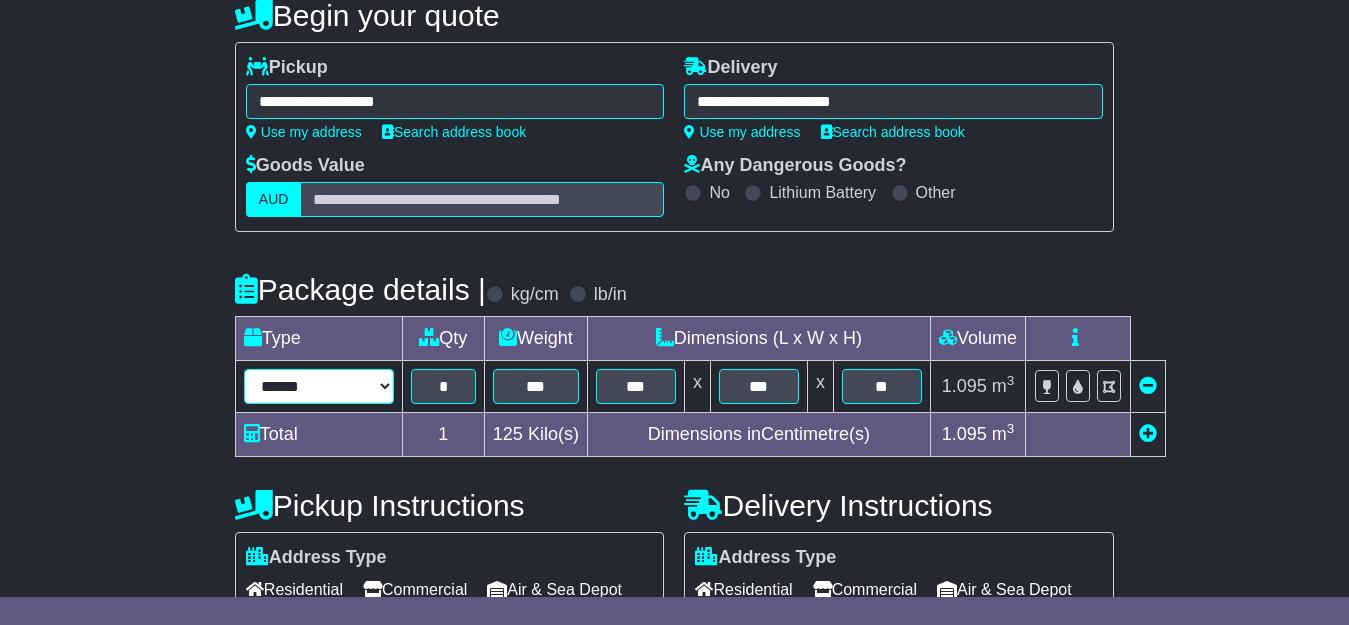 click on "****** ****** *** ******** ***** **** **** ****** *** *******" at bounding box center [319, 386] 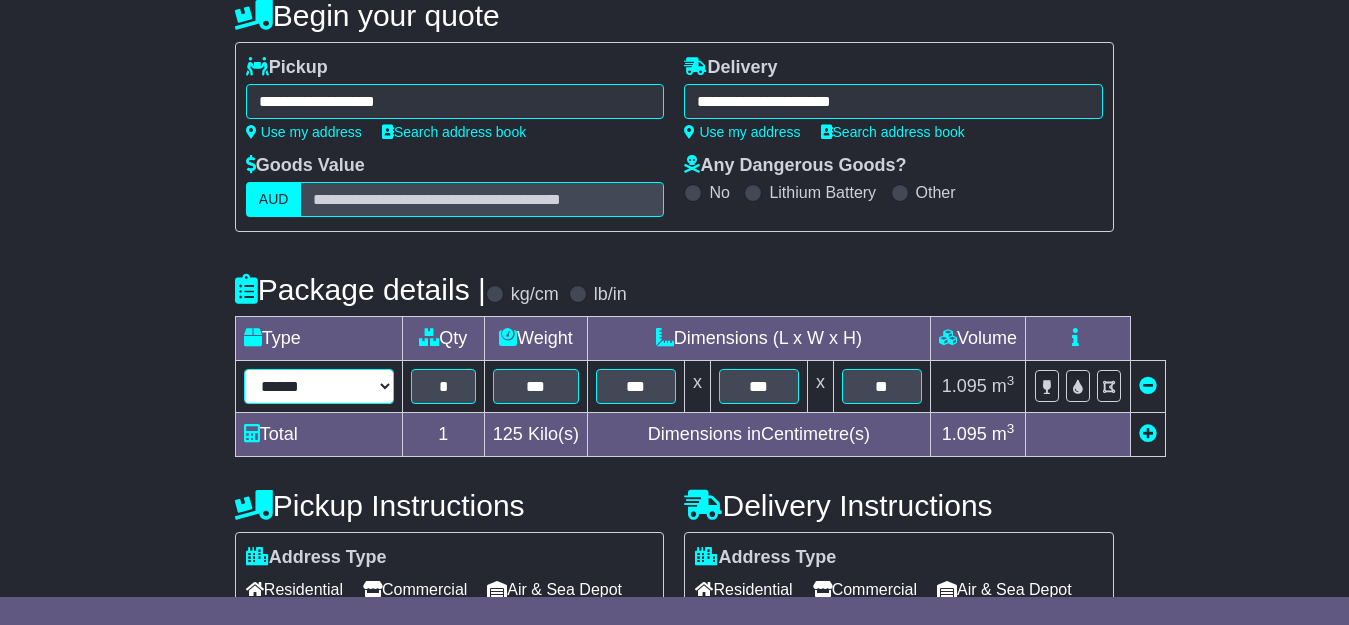 select on "*****" 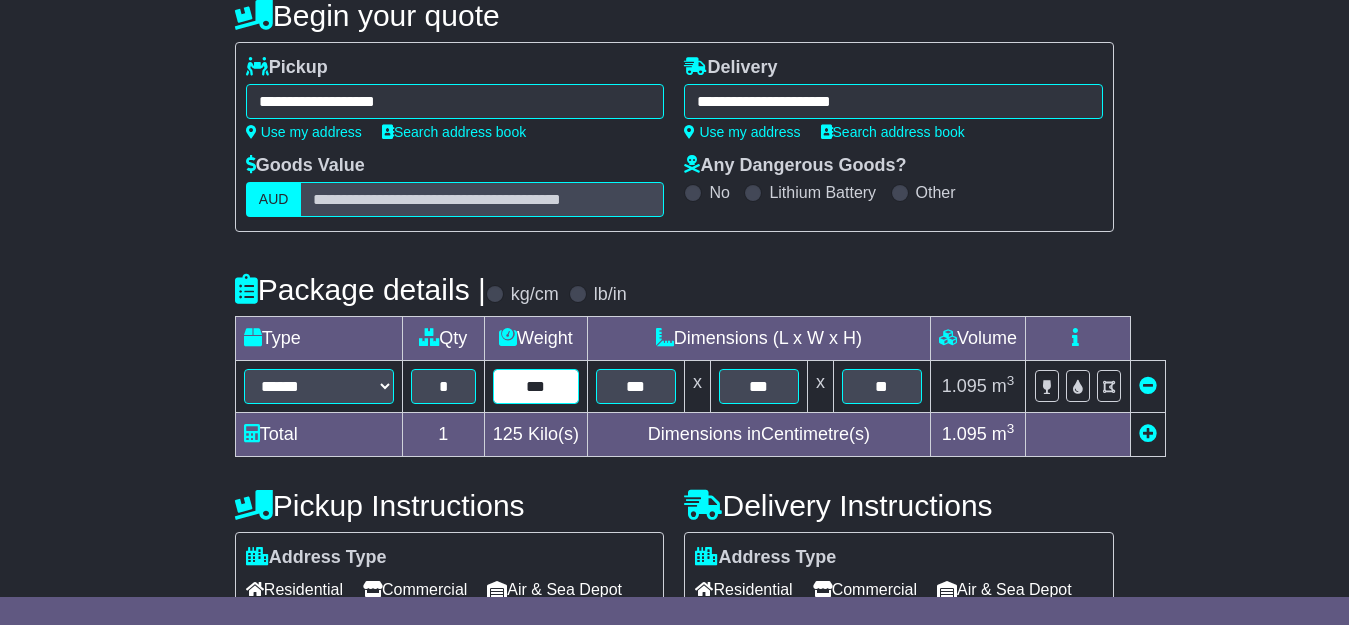 click on "***" at bounding box center [536, 386] 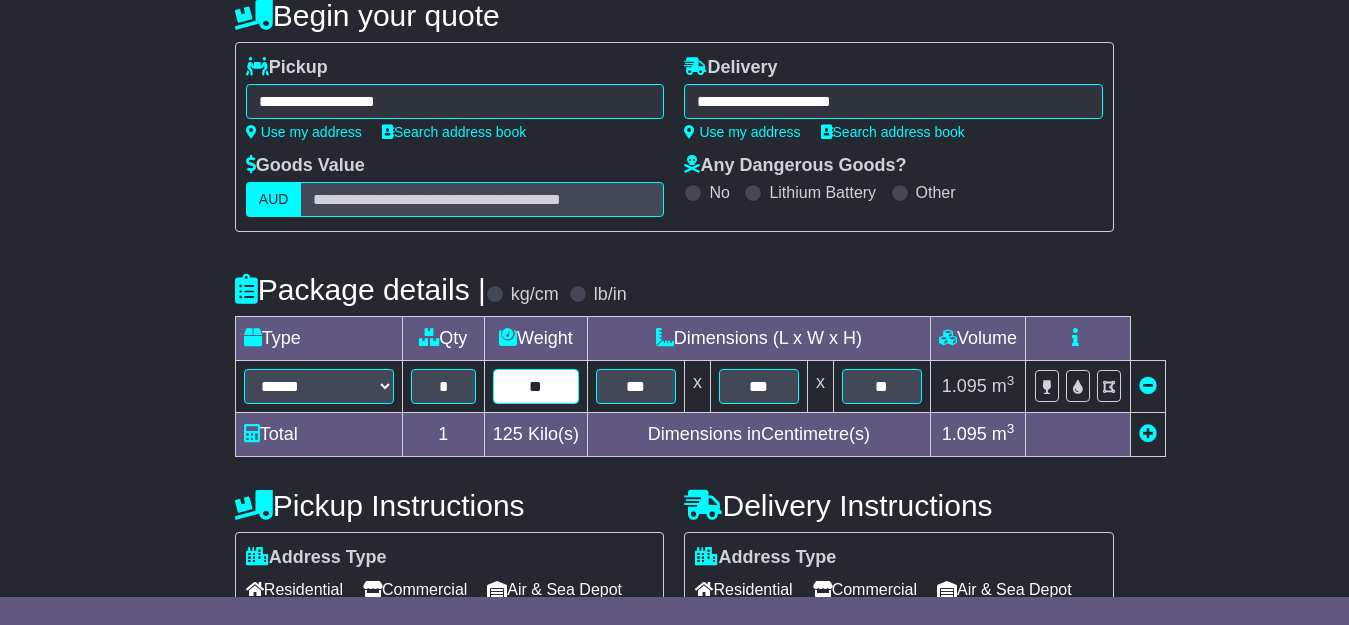 type on "**" 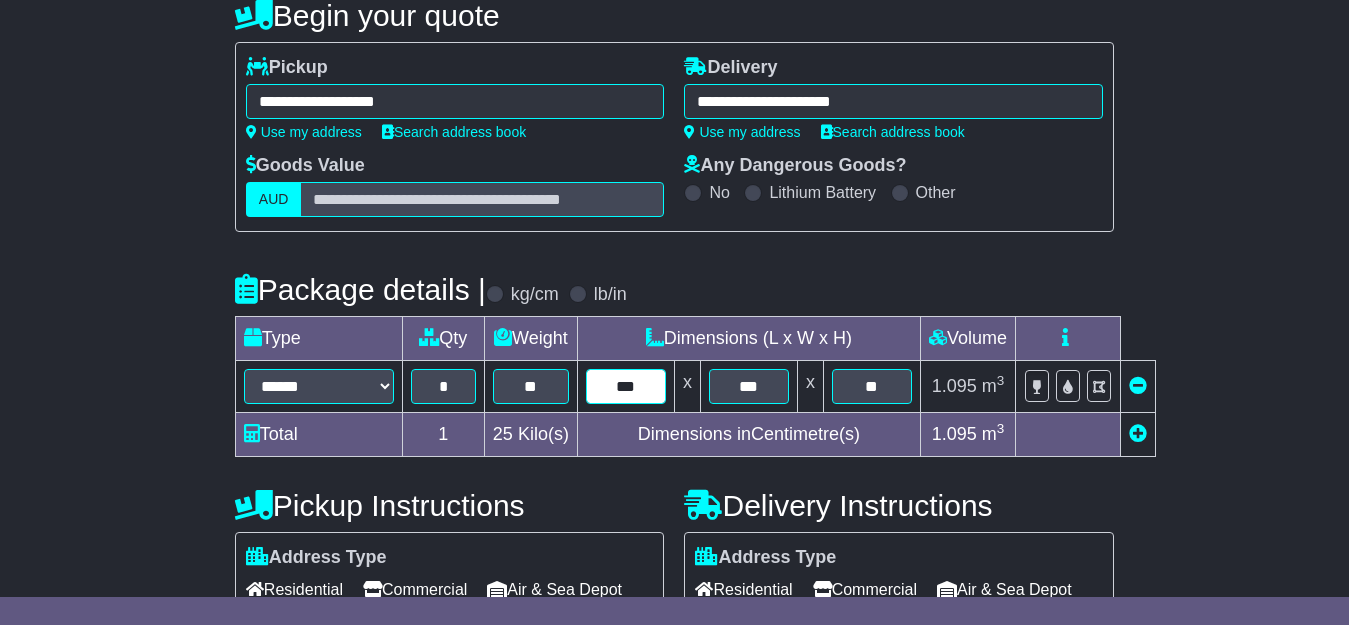 type on "***" 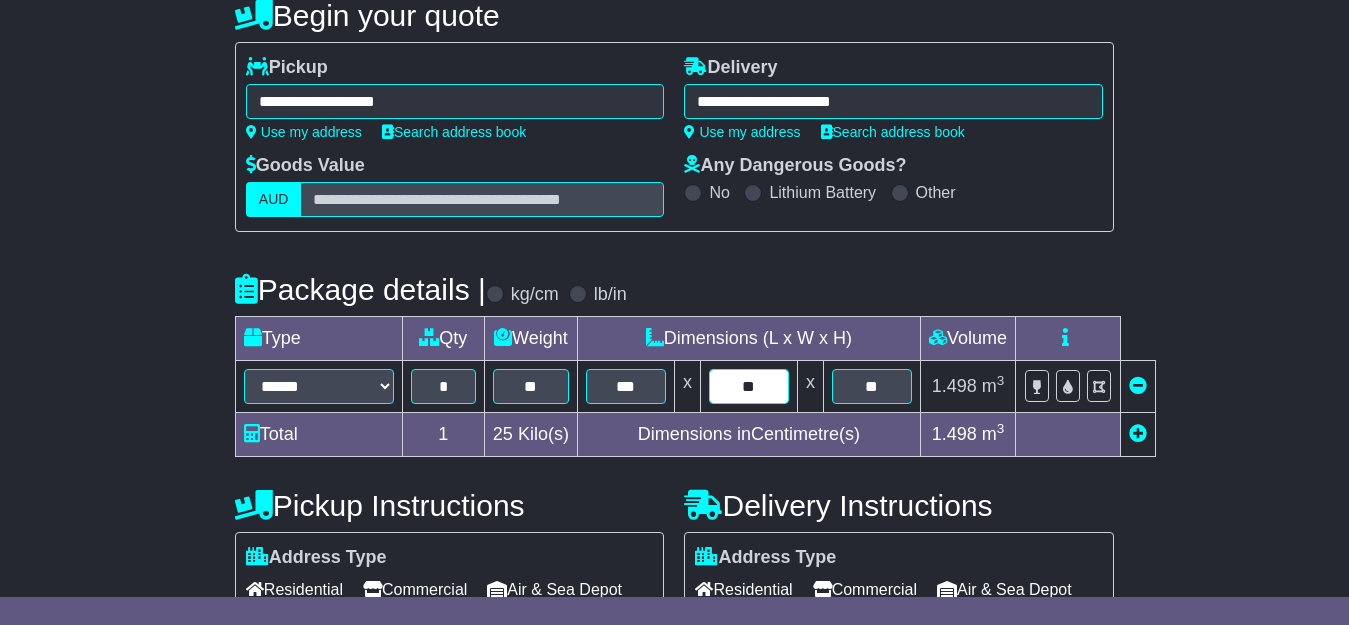 type on "**" 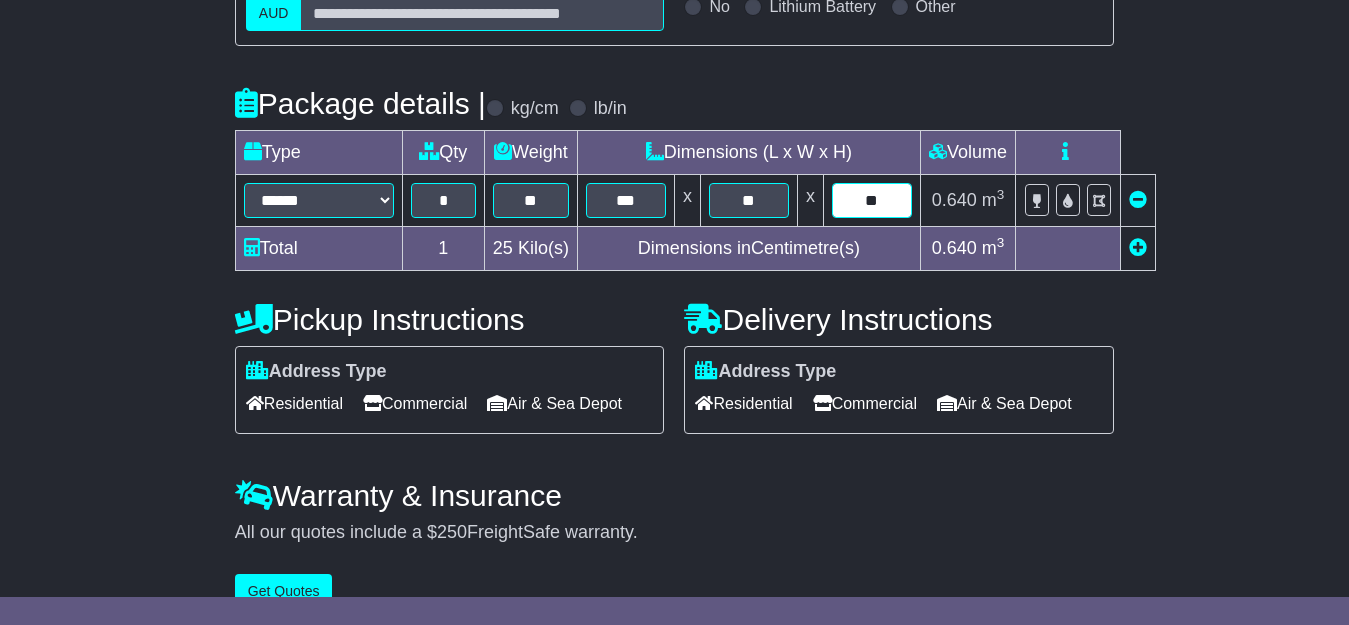 scroll, scrollTop: 402, scrollLeft: 0, axis: vertical 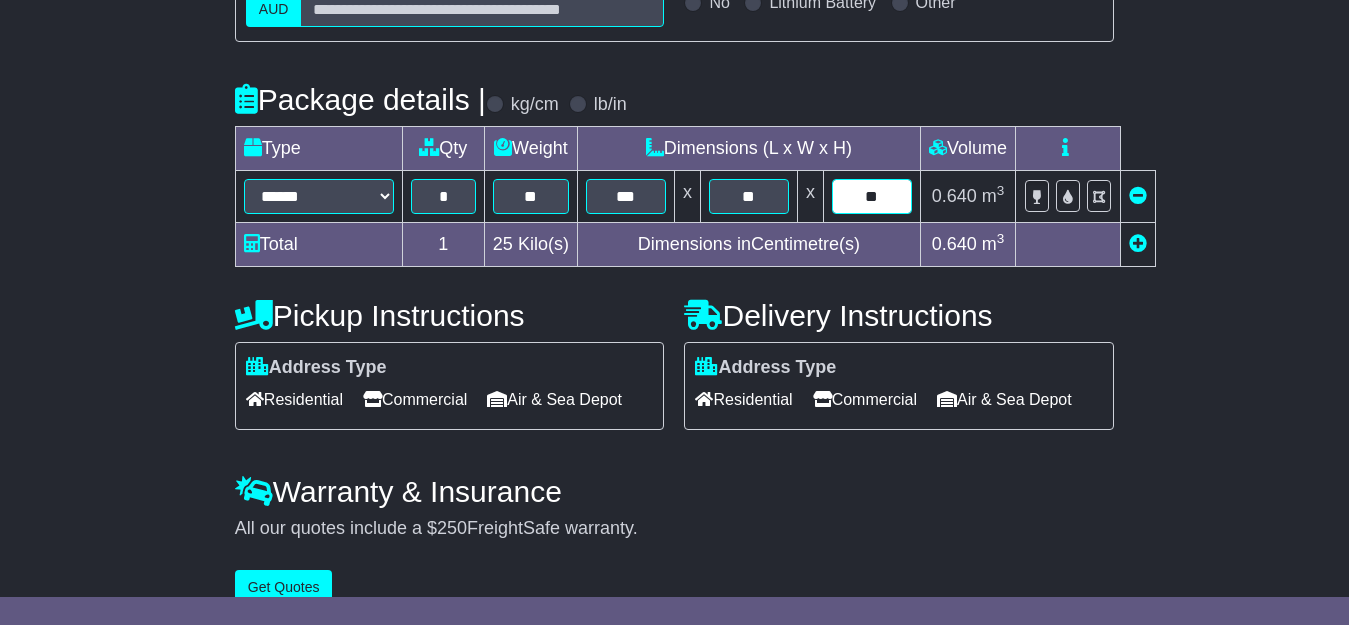 type on "**" 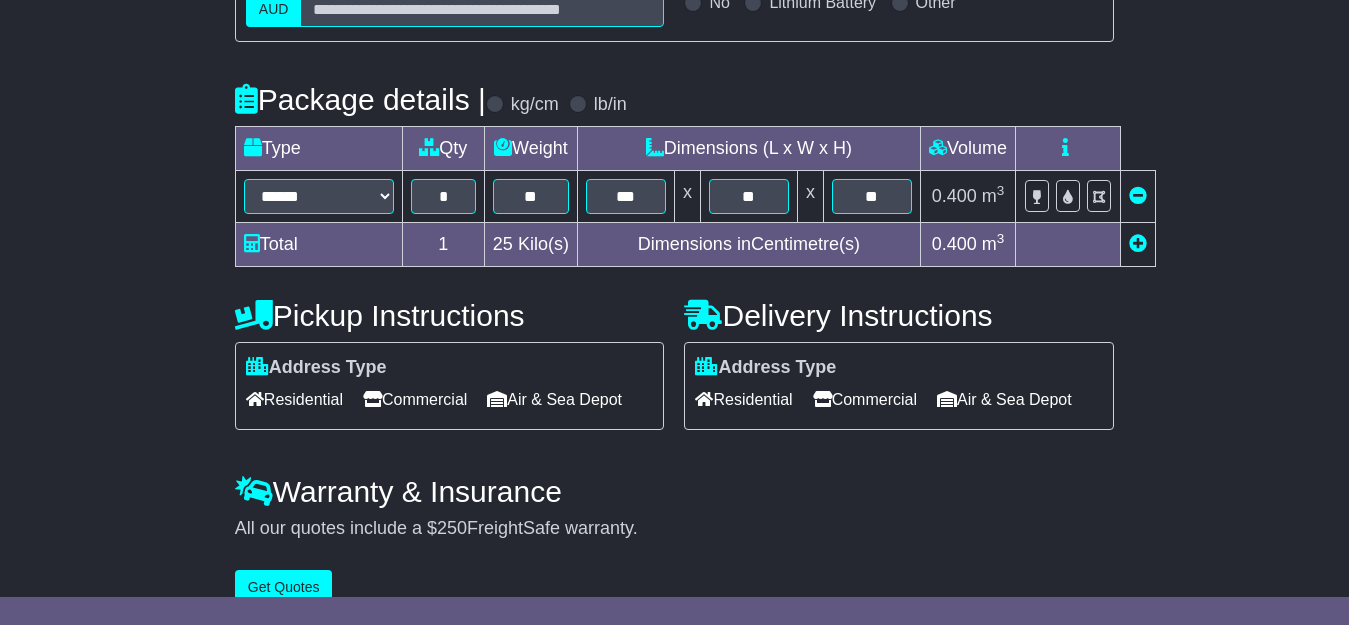 click on "Residential" at bounding box center (294, 399) 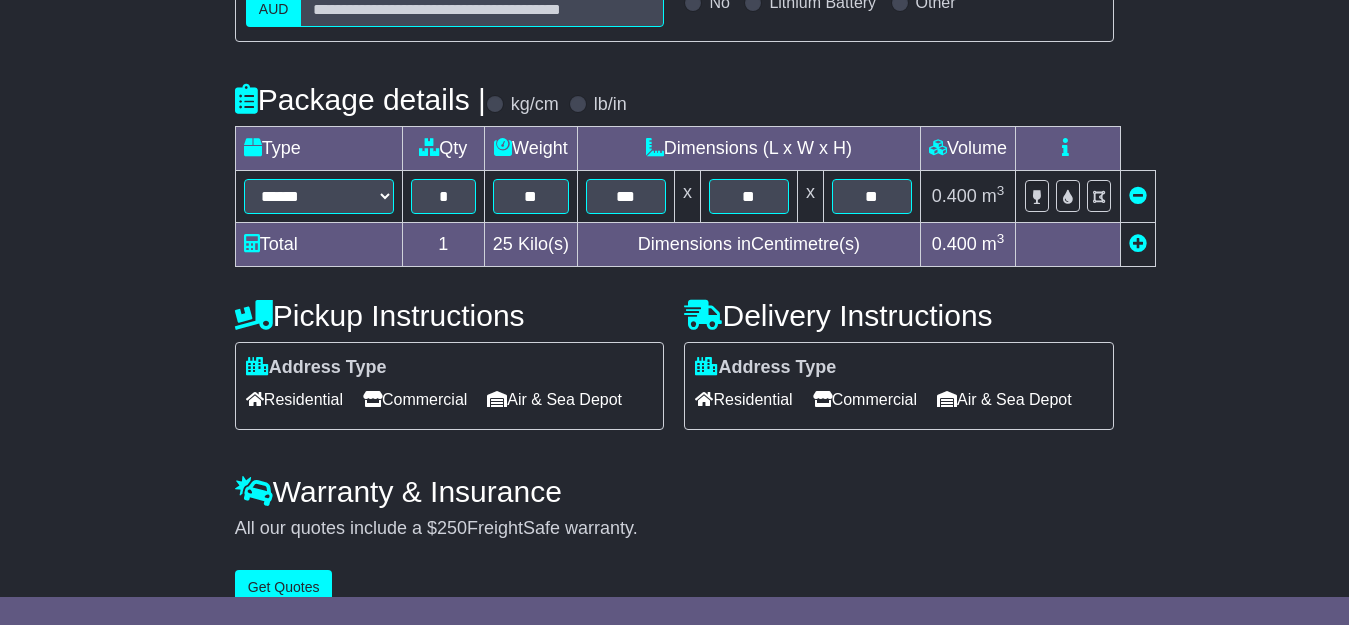 click on "Residential" at bounding box center [743, 399] 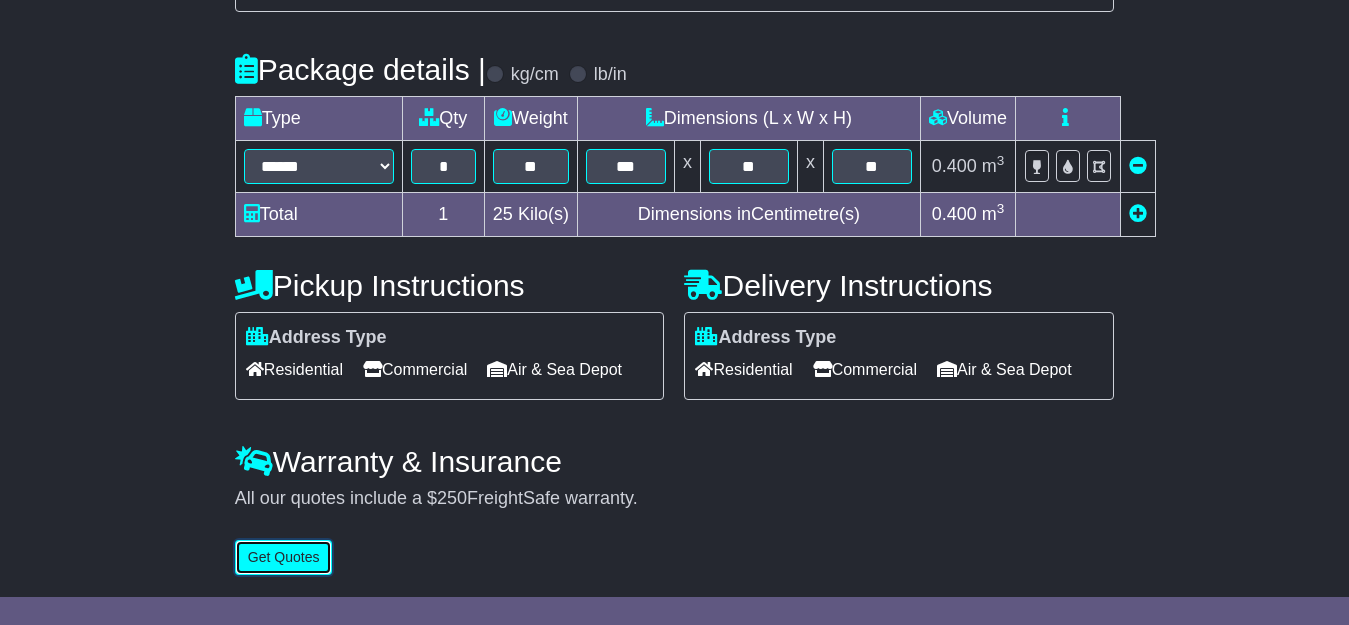 click on "Get Quotes" at bounding box center (284, 557) 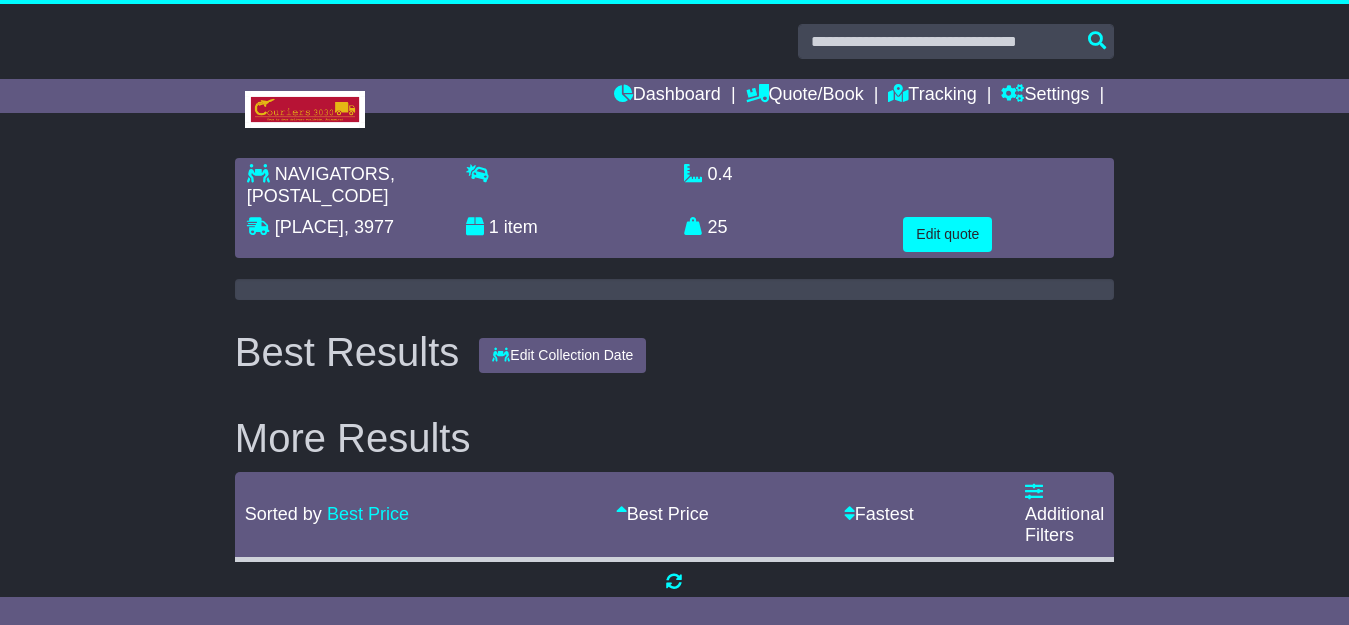 scroll, scrollTop: 0, scrollLeft: 0, axis: both 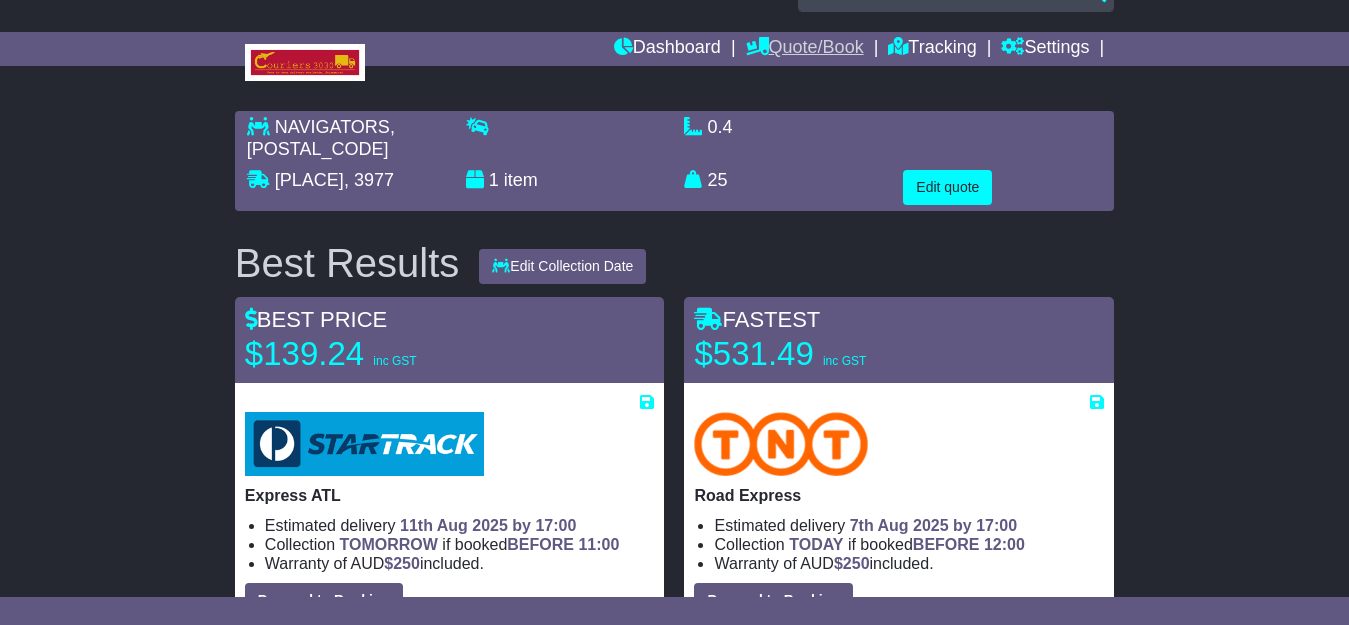 click on "Quote/Book" at bounding box center [805, 49] 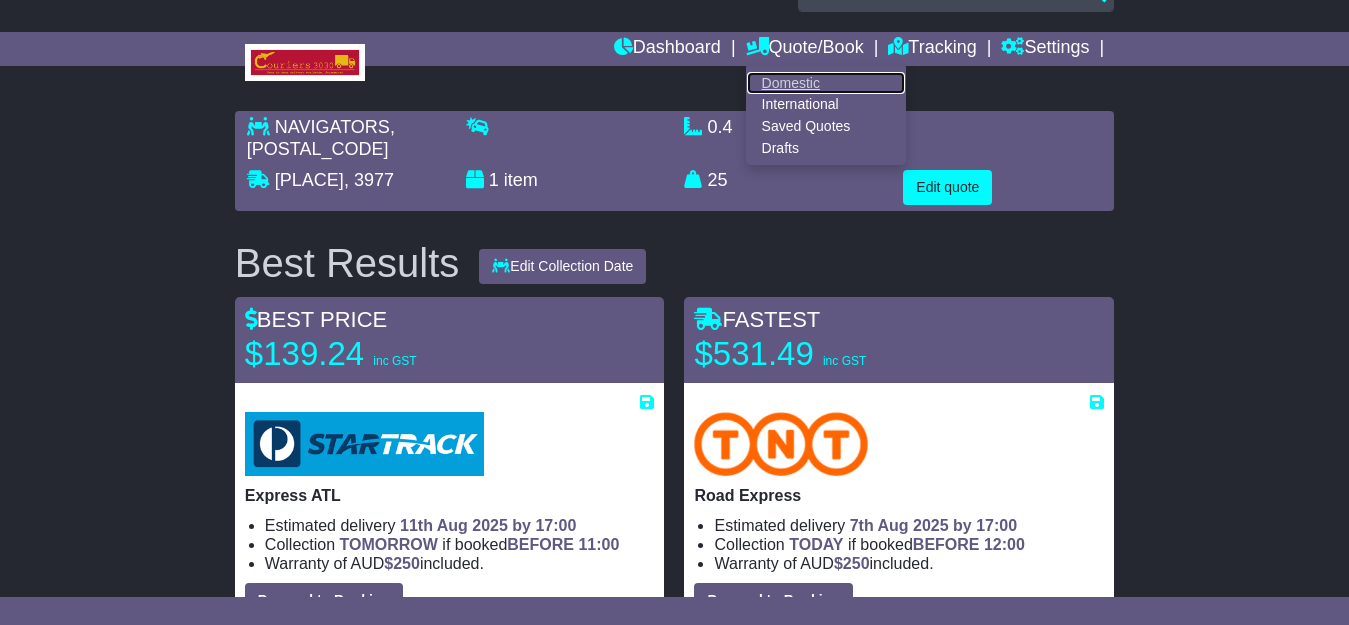 click on "Domestic" at bounding box center (826, 83) 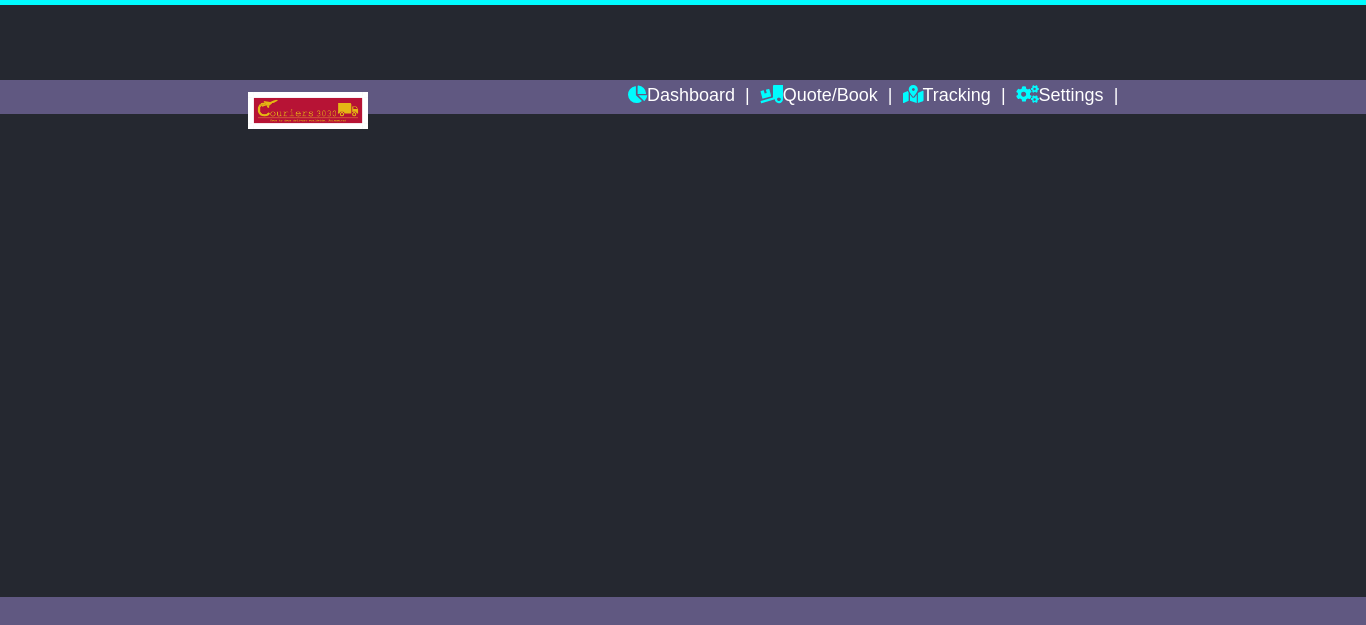 scroll, scrollTop: 0, scrollLeft: 0, axis: both 